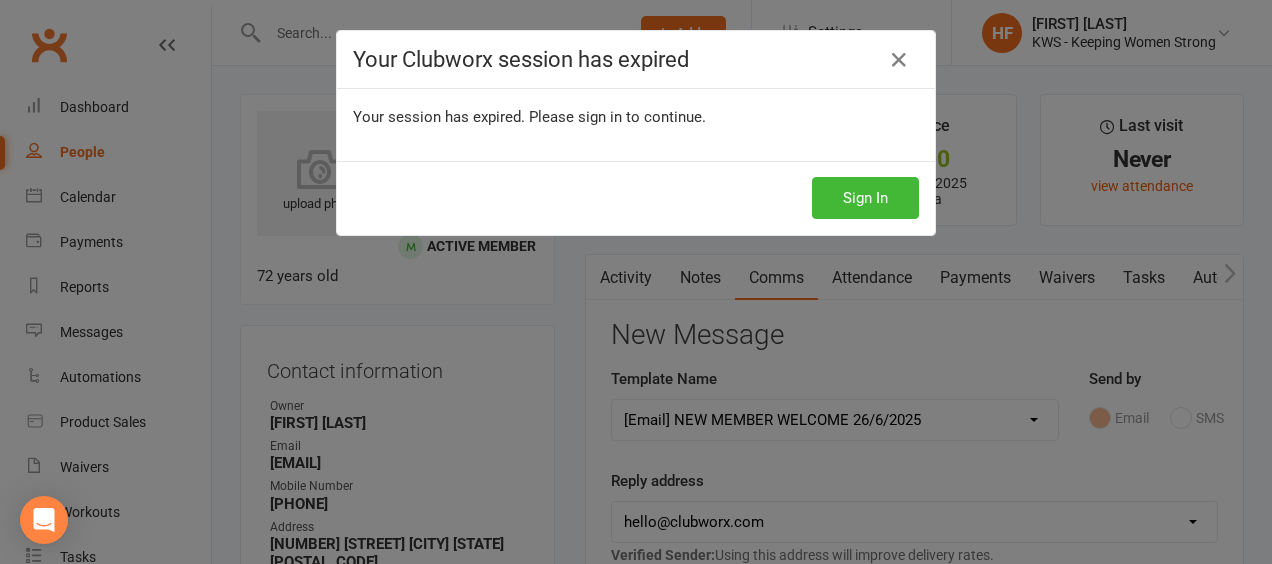 select on "16" 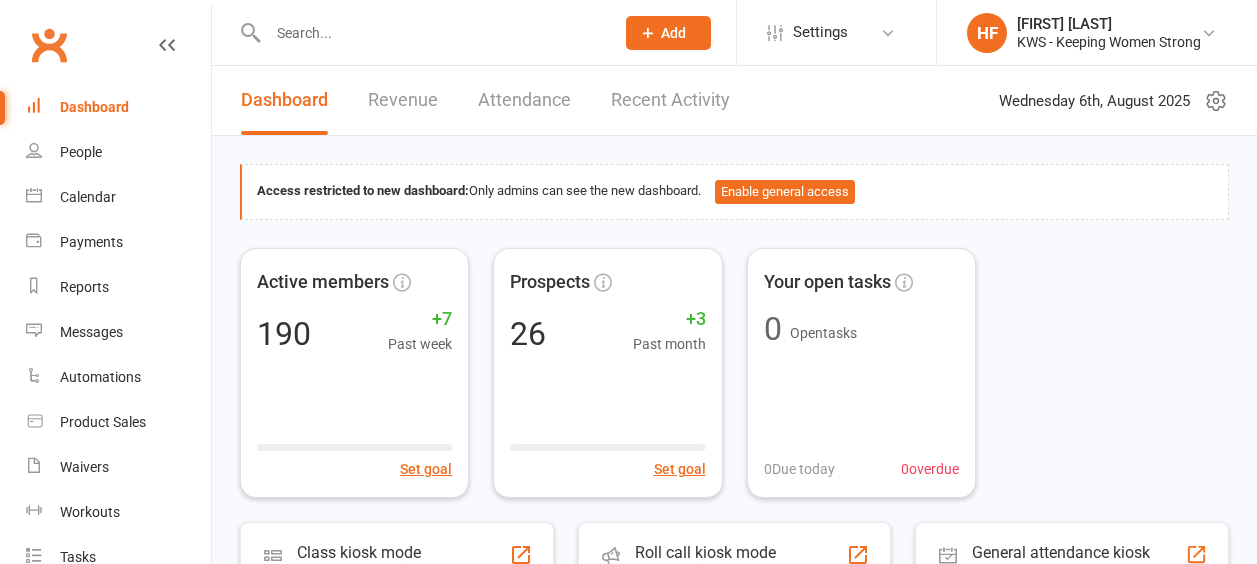 scroll, scrollTop: 0, scrollLeft: 0, axis: both 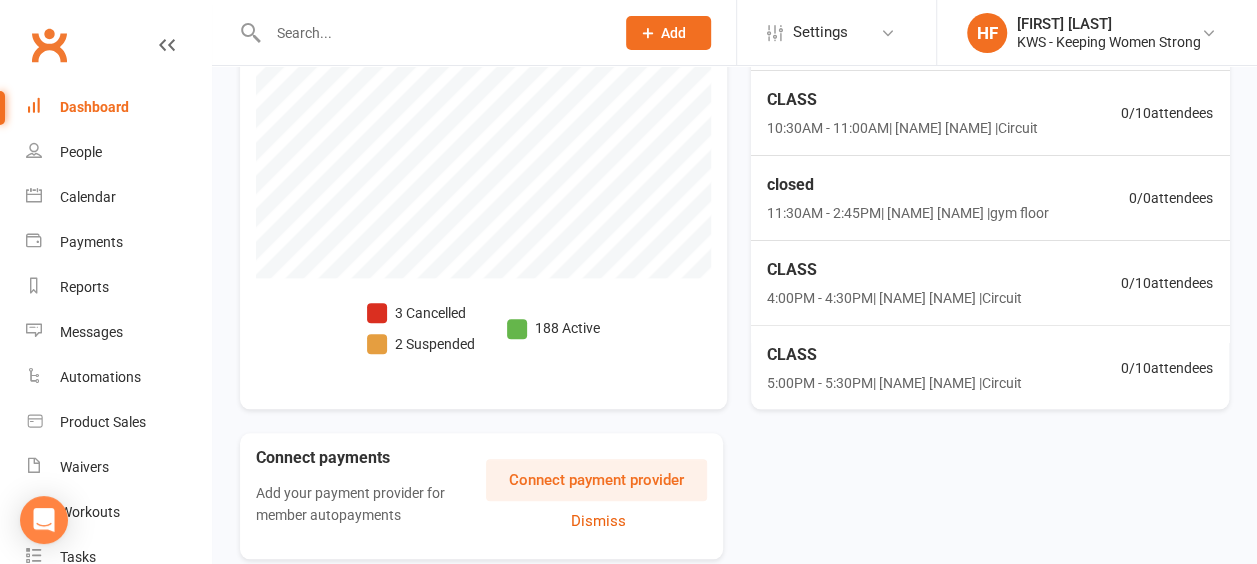 click at bounding box center (377, 313) 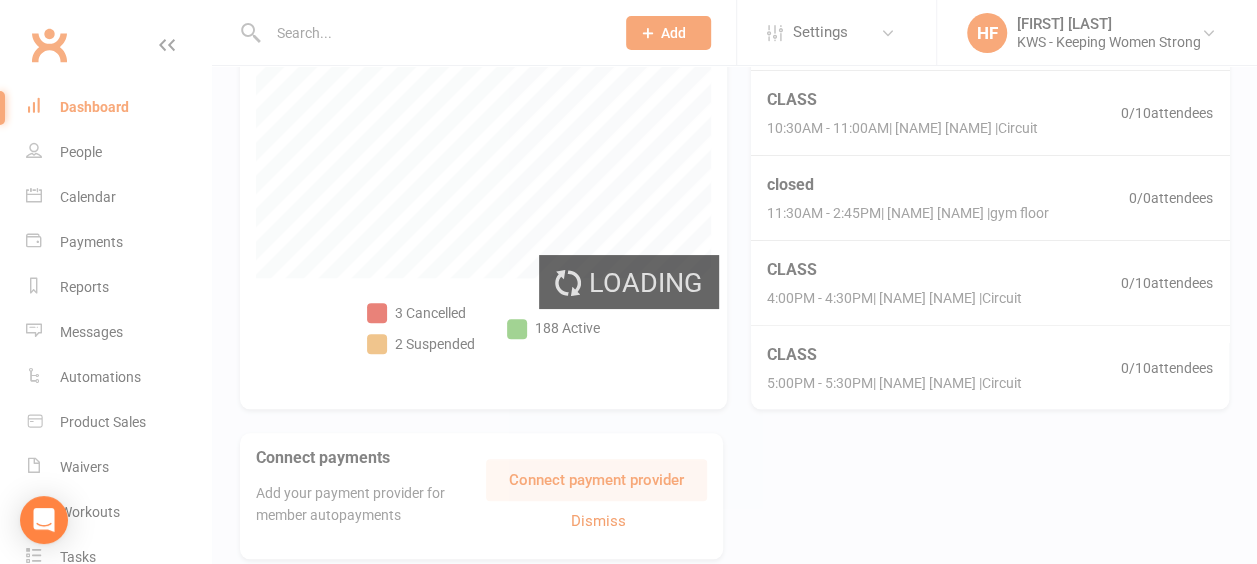 scroll, scrollTop: 0, scrollLeft: 0, axis: both 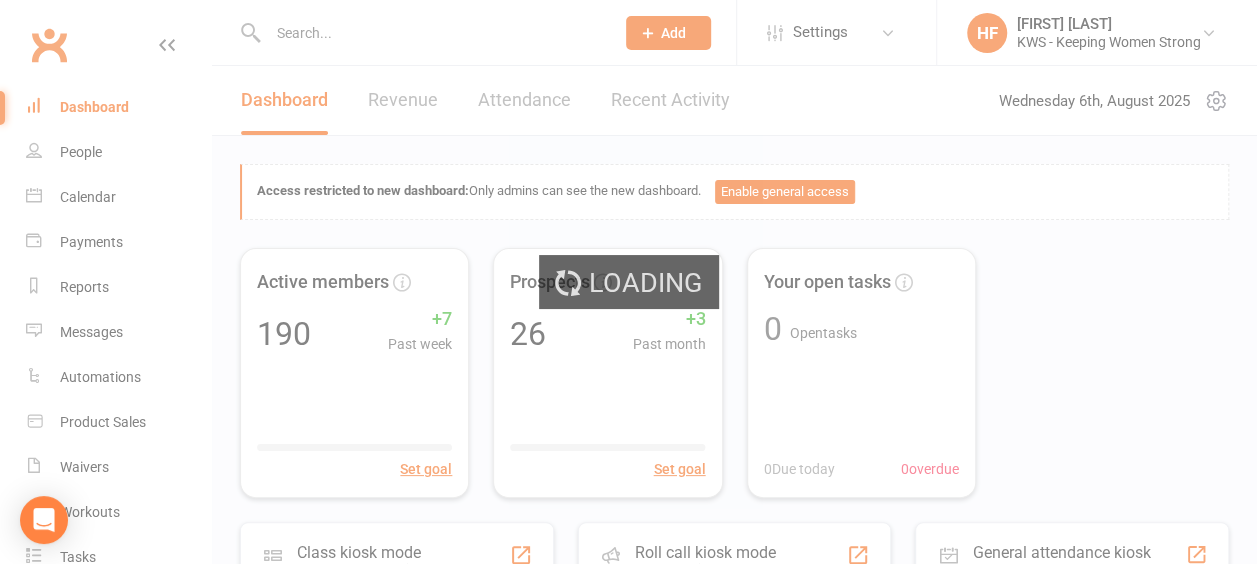 select on "no_trial" 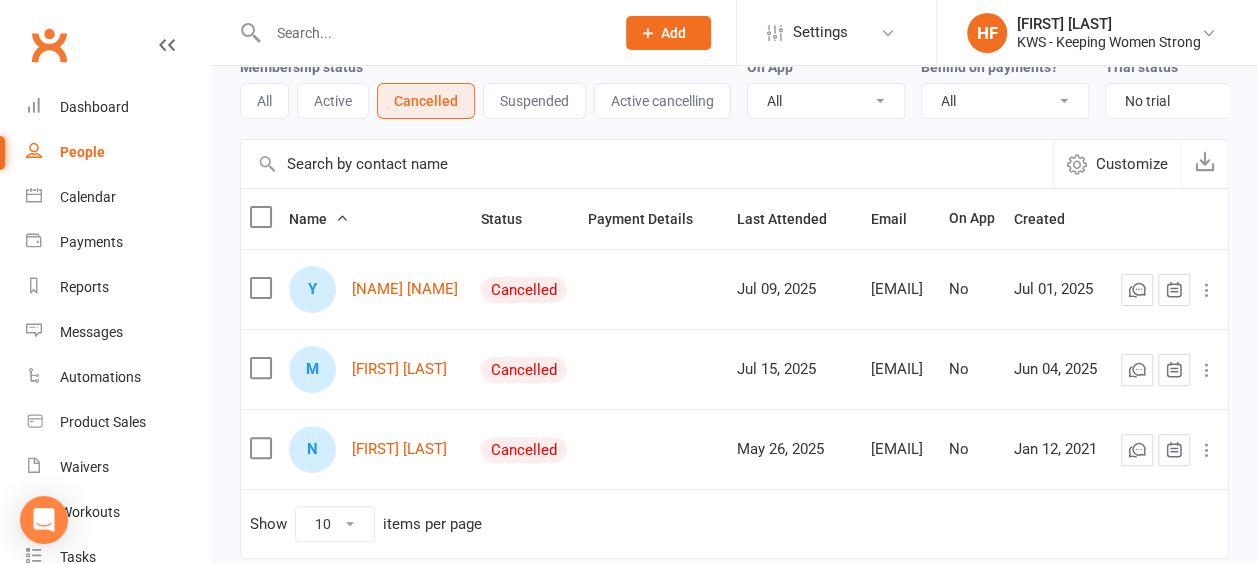 scroll, scrollTop: 200, scrollLeft: 0, axis: vertical 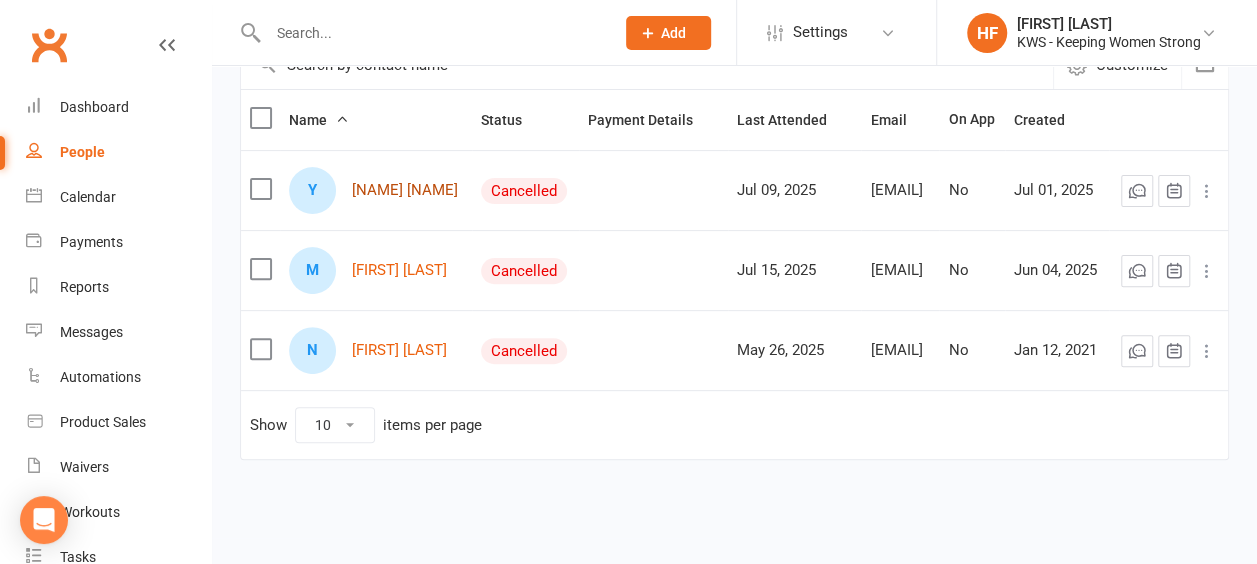 click on "[NAME] [NAME]" at bounding box center (405, 190) 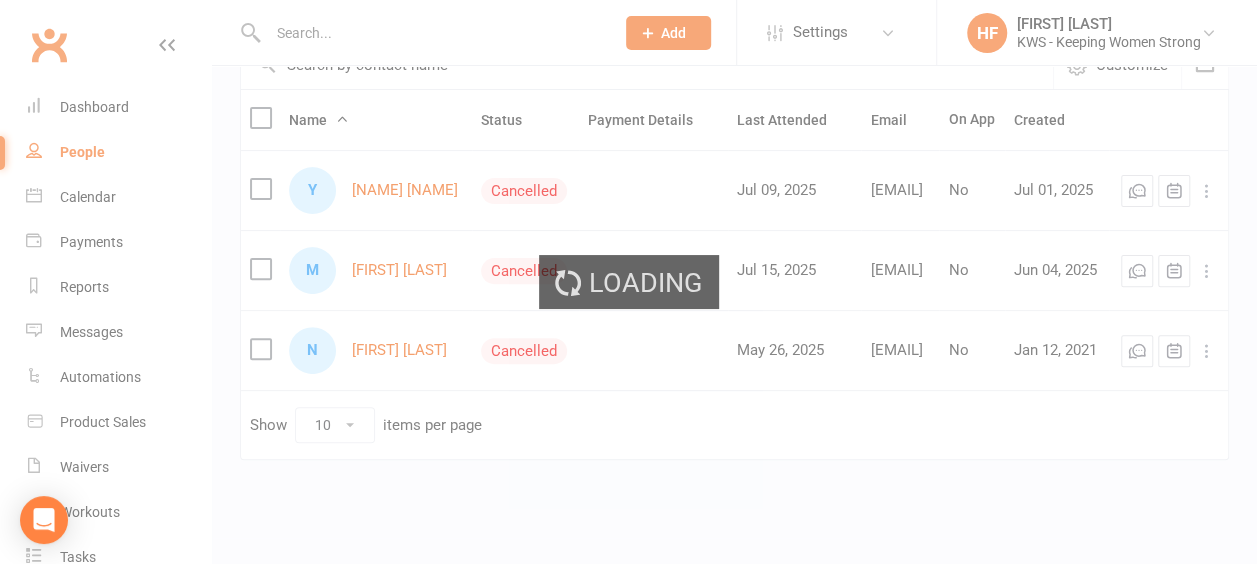 scroll, scrollTop: 0, scrollLeft: 0, axis: both 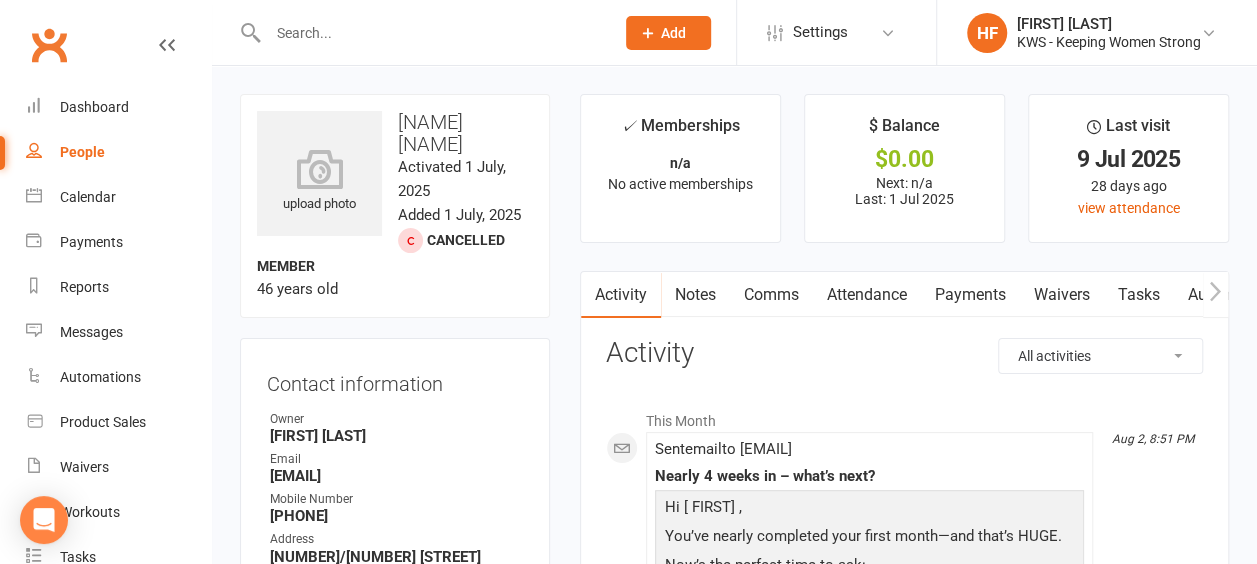 click at bounding box center [431, 33] 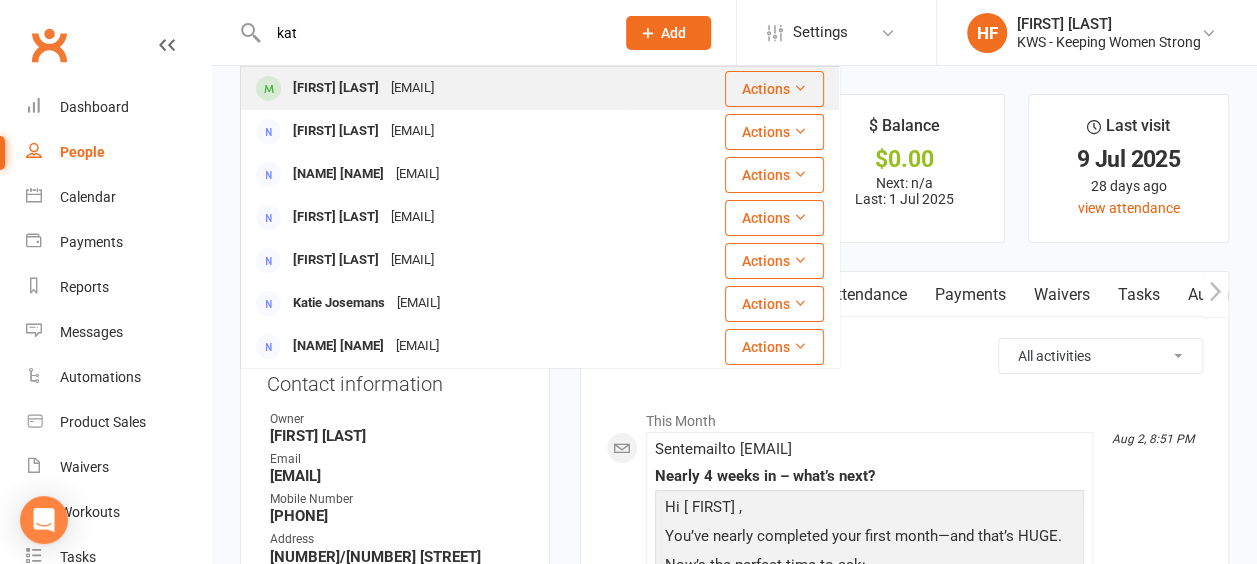 type on "kat" 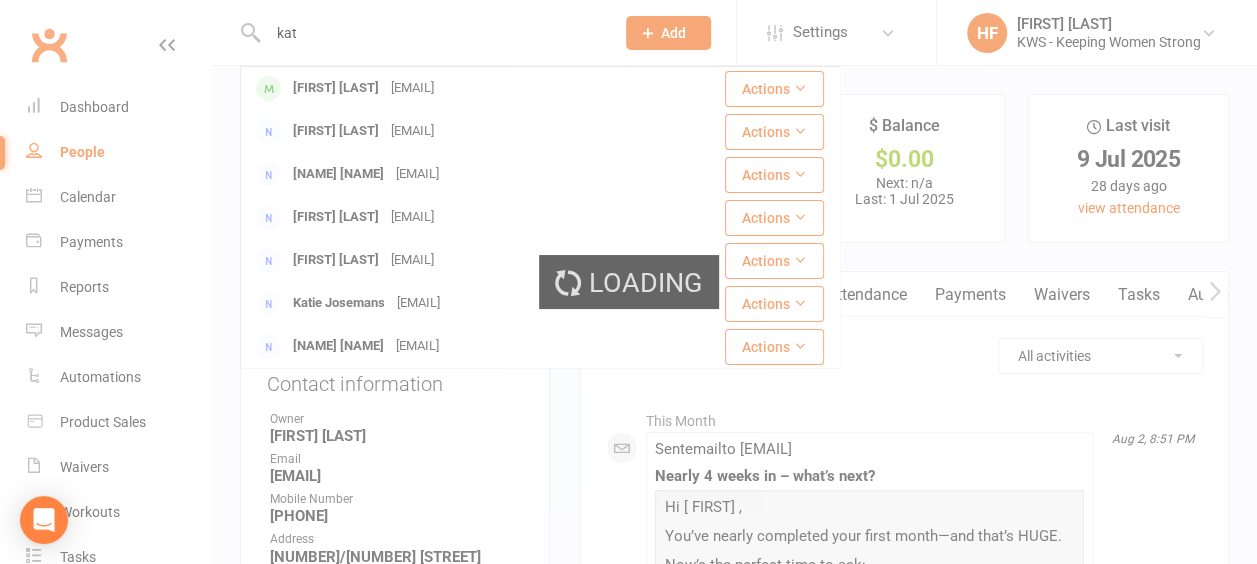 type 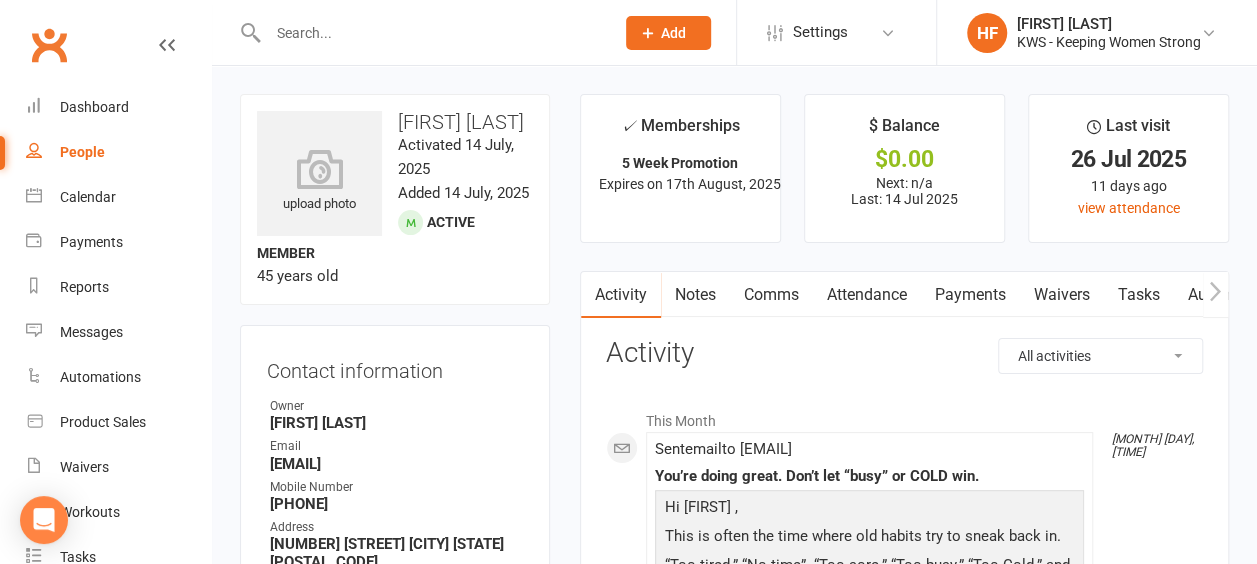 click at bounding box center [431, 33] 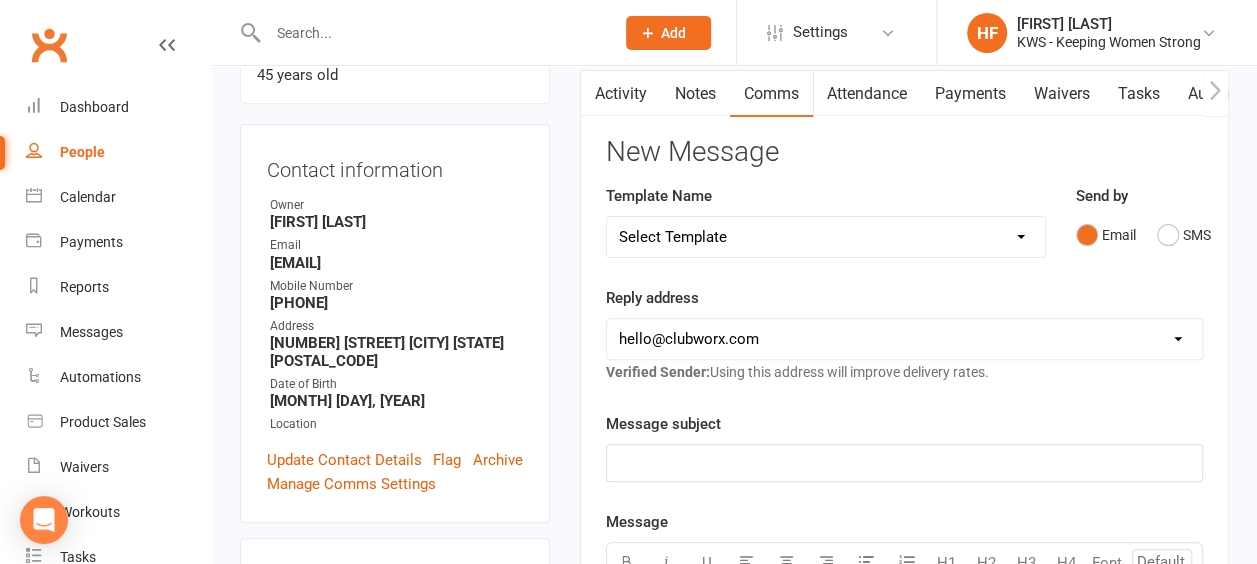 scroll, scrollTop: 300, scrollLeft: 0, axis: vertical 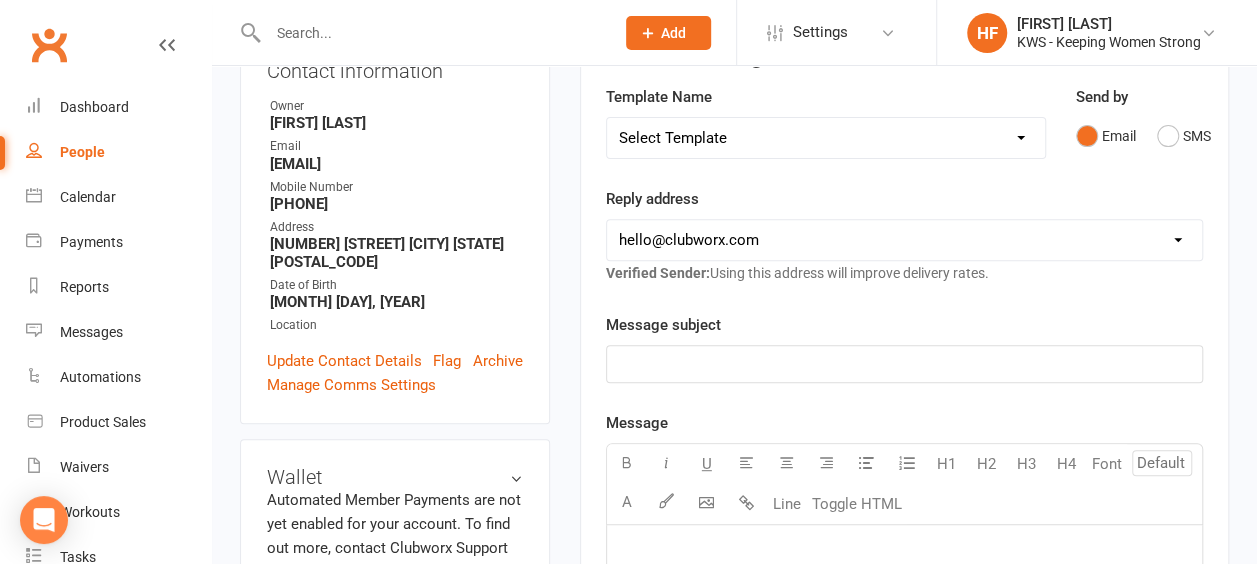 click on "Select Template [Email] KWS RENEWAL [Email] 1st WO CONFIRMATION  [Email] 4 Week Encouragement [Email] 6 week encouragement [Email] CONSULATION CONFIRMATION [Email] EX Member and Prospects OFFER [Email] Expired Membership [Email] FUTURE MEMBER 1 [Email] MEMBERSHIP Web or Phone Inquiry FU [Email] MIA Exercise Endorphins [Email] MIA Its a lifestyle [Email] New Member Motivator Week 1 Day 3 [Email] New Member Motivator Week 2  [Email] New Member Motivator Week 3 [Email] New Member Motivator Week 4  [Email] New Member Motivator Week 4 2-3 days before end   [Email] NEW MEMBER WELCOME 26/6/2025 [Email] Nutrition Consult Confirmation [Email] Trial Workout Confirmation [Email] Trial Workout Prospect FU [Email] UPGRADED Membership [Email] WELCOME BACK OLD MEMBER" at bounding box center (826, 138) 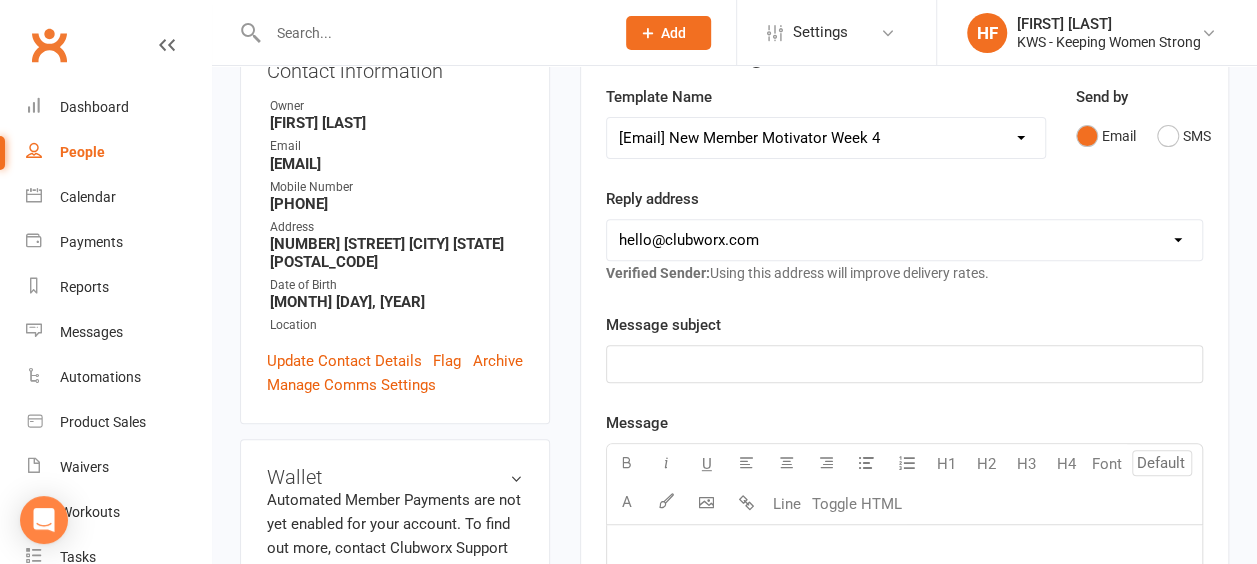 click on "Select Template [Email] KWS RENEWAL [Email] 1st WO CONFIRMATION  [Email] 4 Week Encouragement [Email] 6 week encouragement [Email] CONSULATION CONFIRMATION [Email] EX Member and Prospects OFFER [Email] Expired Membership [Email] FUTURE MEMBER 1 [Email] MEMBERSHIP Web or Phone Inquiry FU [Email] MIA Exercise Endorphins [Email] MIA Its a lifestyle [Email] New Member Motivator Week 1 Day 3 [Email] New Member Motivator Week 2  [Email] New Member Motivator Week 3 [Email] New Member Motivator Week 4  [Email] New Member Motivator Week 4 2-3 days before end   [Email] NEW MEMBER WELCOME 26/6/2025 [Email] Nutrition Consult Confirmation [Email] Trial Workout Confirmation [Email] Trial Workout Prospect FU [Email] UPGRADED Membership [Email] WELCOME BACK OLD MEMBER" at bounding box center (826, 138) 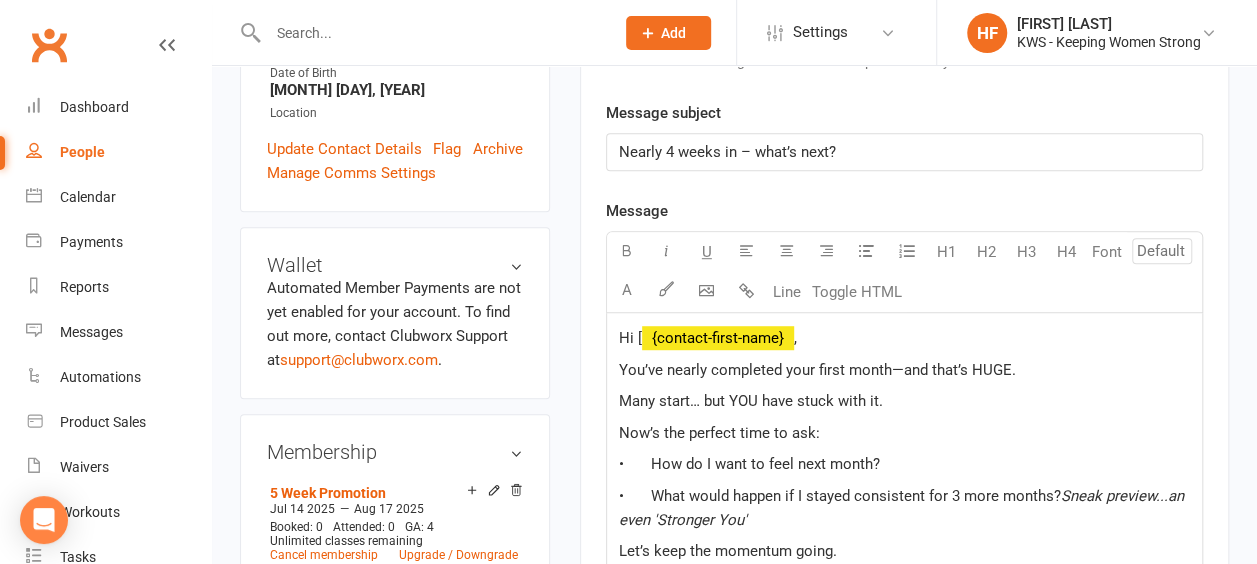 scroll, scrollTop: 300, scrollLeft: 0, axis: vertical 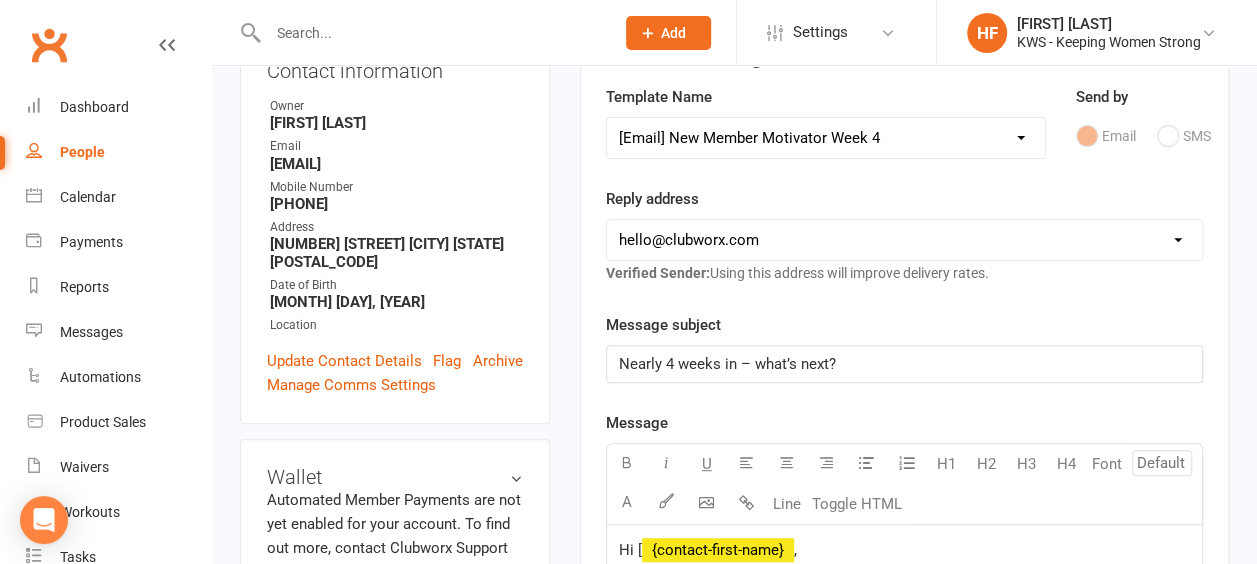 click on "Select Template [Email] KWS RENEWAL [Email] 1st WO CONFIRMATION  [Email] 4 Week Encouragement [Email] 6 week encouragement [Email] CONSULATION CONFIRMATION [Email] EX Member and Prospects OFFER [Email] Expired Membership [Email] FUTURE MEMBER 1 [Email] MEMBERSHIP Web or Phone Inquiry FU [Email] MIA Exercise Endorphins [Email] MIA Its a lifestyle [Email] New Member Motivator Week 1 Day 3 [Email] New Member Motivator Week 2  [Email] New Member Motivator Week 3 [Email] New Member Motivator Week 4  [Email] New Member Motivator Week 4 2-3 days before end   [Email] NEW MEMBER WELCOME 26/6/2025 [Email] Nutrition Consult Confirmation [Email] Trial Workout Confirmation [Email] Trial Workout Prospect FU [Email] UPGRADED Membership [Email] WELCOME BACK OLD MEMBER" at bounding box center (826, 138) 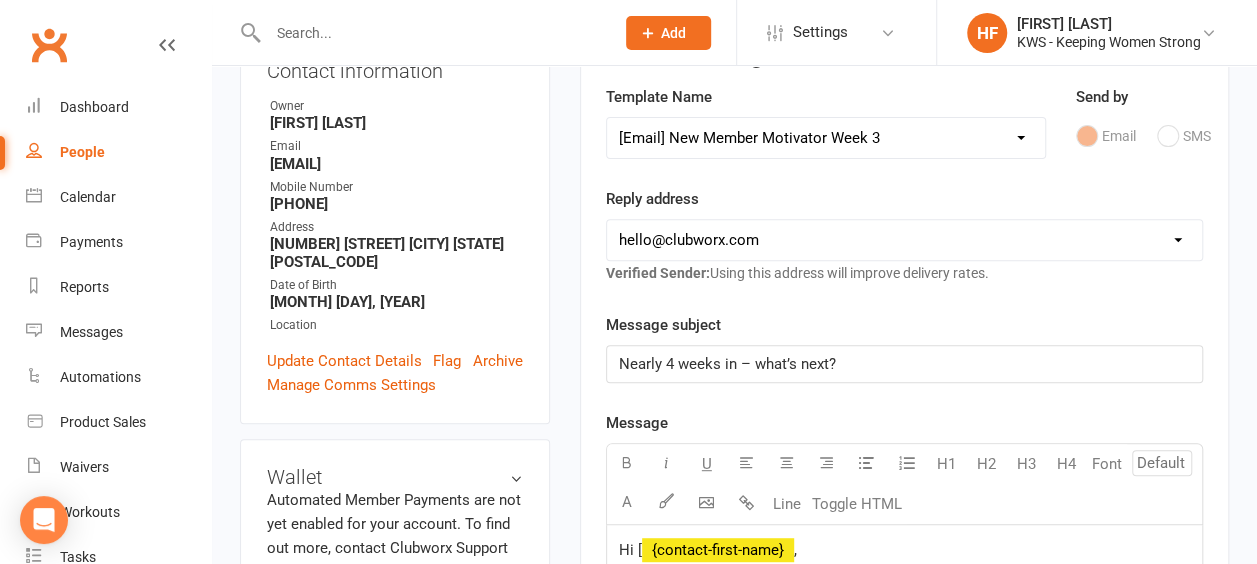 click on "Select Template [Email] KWS RENEWAL [Email] 1st WO CONFIRMATION  [Email] 4 Week Encouragement [Email] 6 week encouragement [Email] CONSULATION CONFIRMATION [Email] EX Member and Prospects OFFER [Email] Expired Membership [Email] FUTURE MEMBER 1 [Email] MEMBERSHIP Web or Phone Inquiry FU [Email] MIA Exercise Endorphins [Email] MIA Its a lifestyle [Email] New Member Motivator Week 1 Day 3 [Email] New Member Motivator Week 2  [Email] New Member Motivator Week 3 [Email] New Member Motivator Week 4  [Email] New Member Motivator Week 4 2-3 days before end   [Email] NEW MEMBER WELCOME 26/6/2025 [Email] Nutrition Consult Confirmation [Email] Trial Workout Confirmation [Email] Trial Workout Prospect FU [Email] UPGRADED Membership [Email] WELCOME BACK OLD MEMBER" at bounding box center [826, 138] 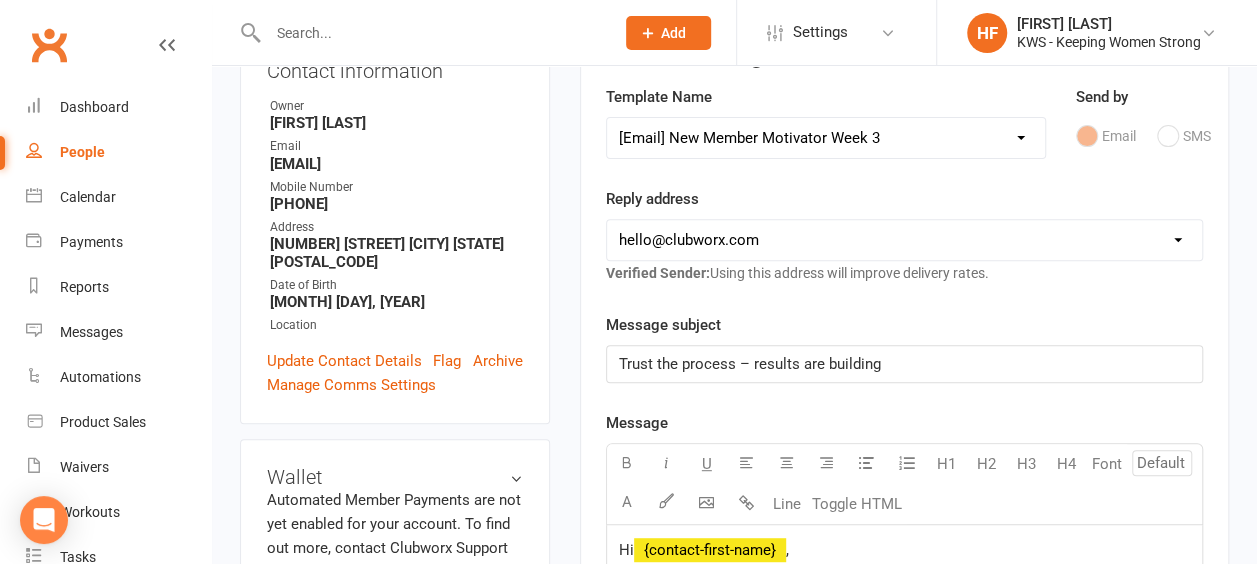 scroll, scrollTop: 0, scrollLeft: 0, axis: both 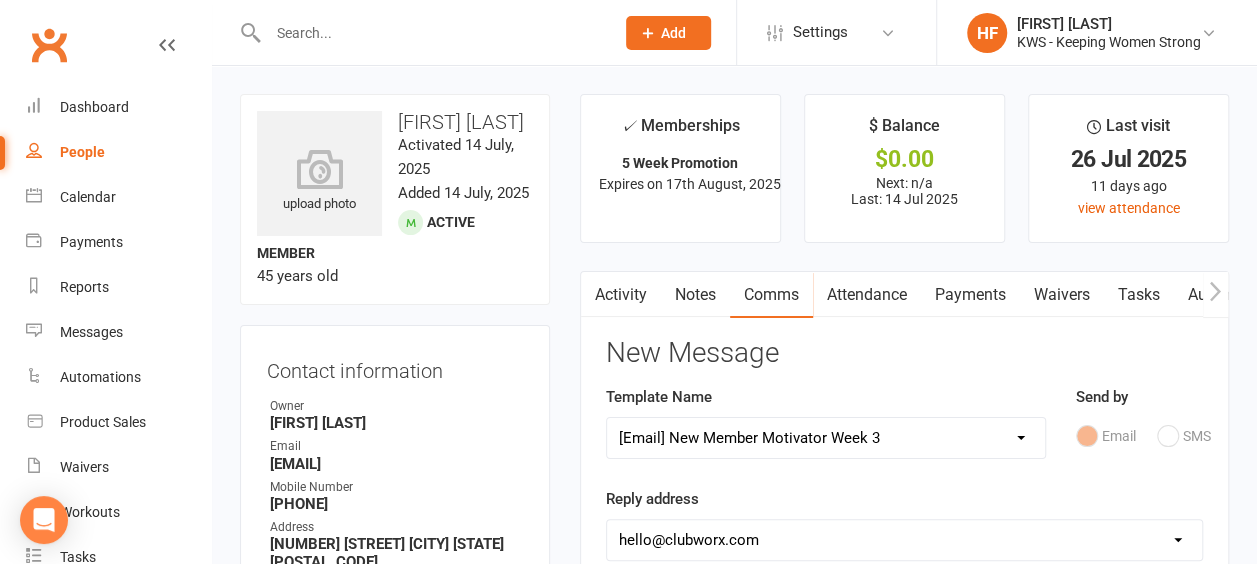 click on "Activity" at bounding box center (621, 295) 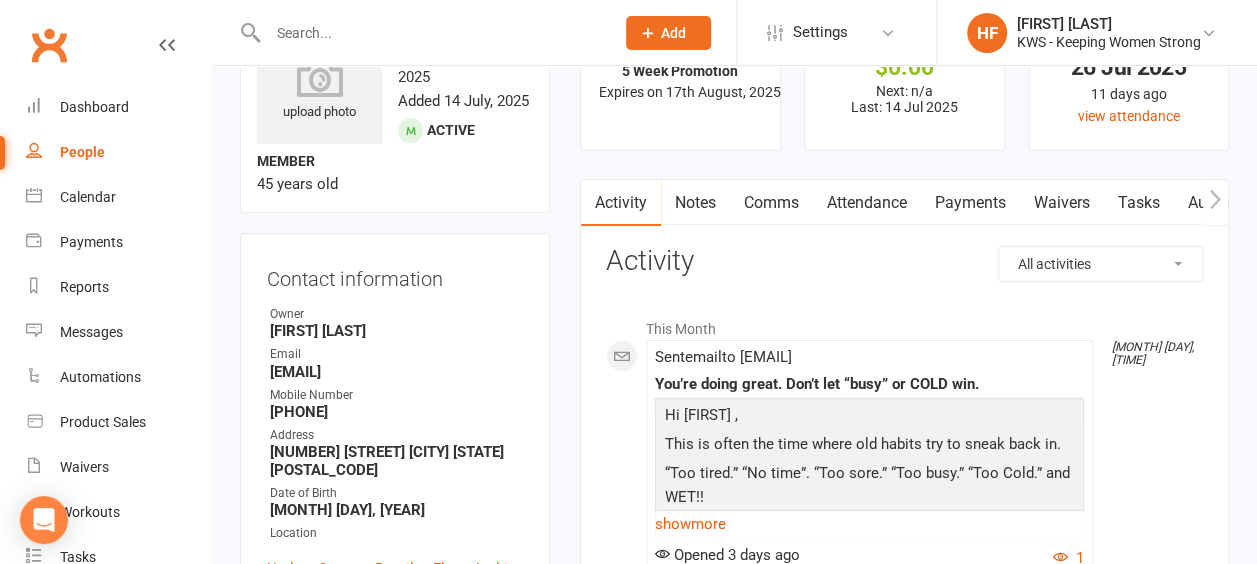 scroll, scrollTop: 200, scrollLeft: 0, axis: vertical 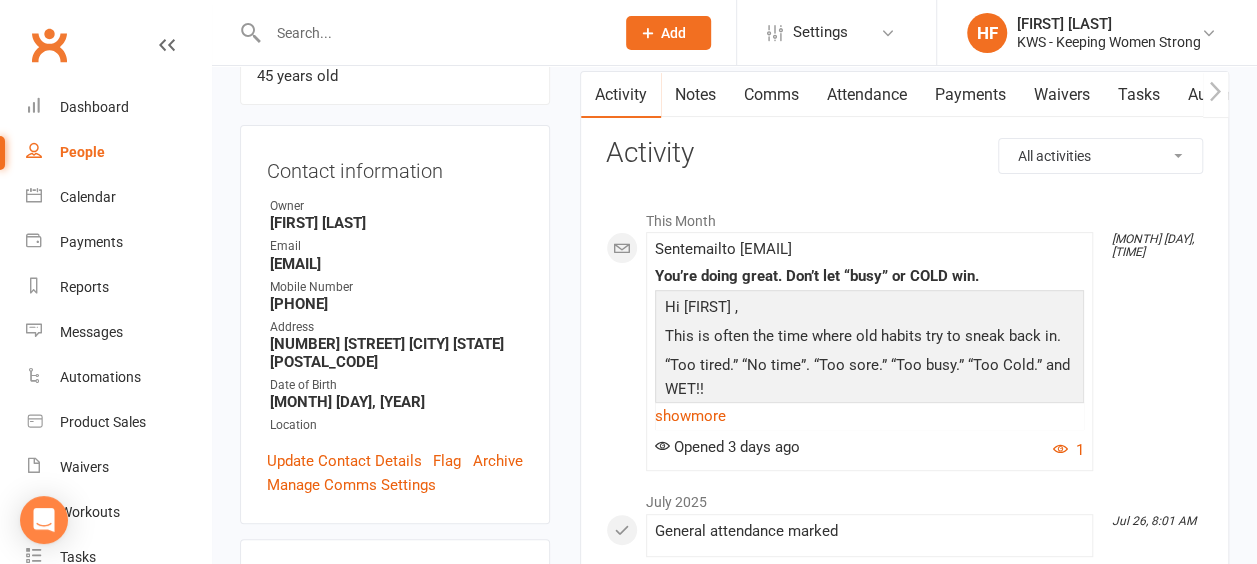 click on "Comms" at bounding box center [771, 95] 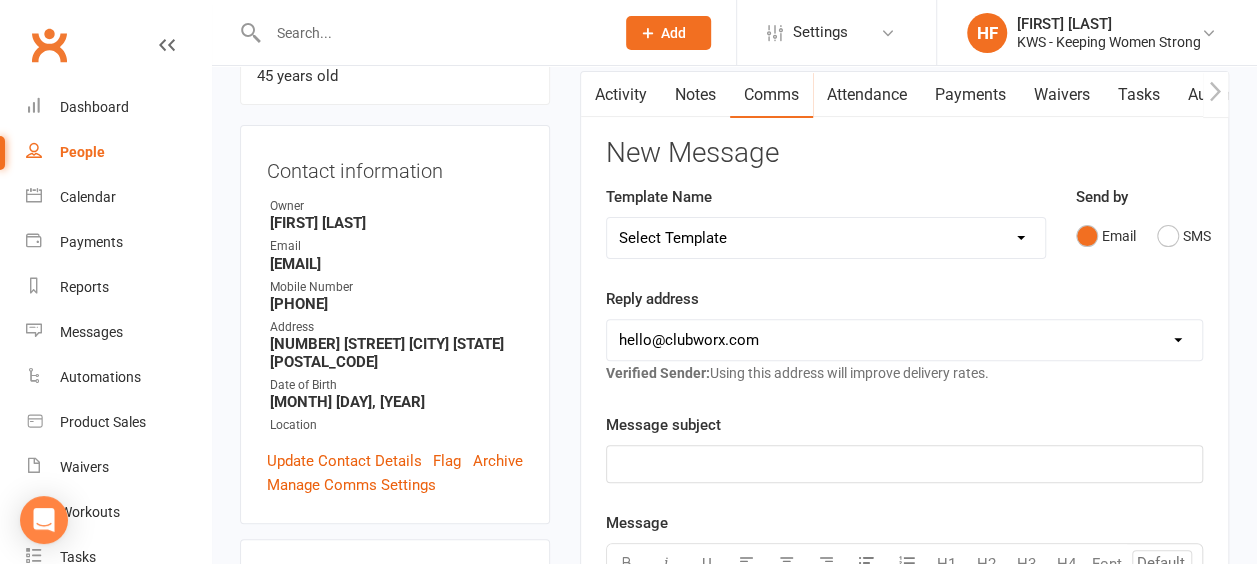 click on "Select Template [Email] KWS RENEWAL [Email] 1st WO CONFIRMATION  [Email] 4 Week Encouragement [Email] 6 week encouragement [Email] CONSULATION CONFIRMATION [Email] EX Member and Prospects OFFER [Email] Expired Membership [Email] FUTURE MEMBER 1 [Email] MEMBERSHIP Web or Phone Inquiry FU [Email] MIA Exercise Endorphins [Email] MIA Its a lifestyle [Email] New Member Motivator Week 1 Day 3 [Email] New Member Motivator Week 2  [Email] New Member Motivator Week 3 [Email] New Member Motivator Week 4  [Email] New Member Motivator Week 4 2-3 days before end   [Email] NEW MEMBER WELCOME 26/6/2025 [Email] Nutrition Consult Confirmation [Email] Trial Workout Confirmation [Email] Trial Workout Prospect FU [Email] UPGRADED Membership [Email] WELCOME BACK OLD MEMBER" at bounding box center [826, 238] 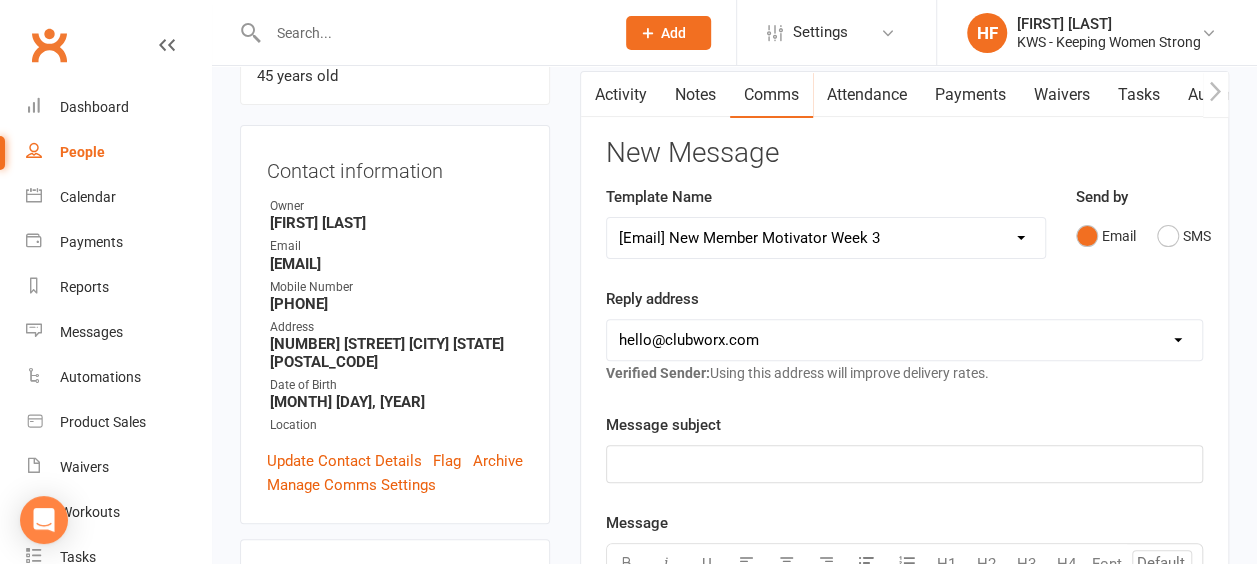 click on "Select Template [Email] KWS RENEWAL [Email] 1st WO CONFIRMATION  [Email] 4 Week Encouragement [Email] 6 week encouragement [Email] CONSULATION CONFIRMATION [Email] EX Member and Prospects OFFER [Email] Expired Membership [Email] FUTURE MEMBER 1 [Email] MEMBERSHIP Web or Phone Inquiry FU [Email] MIA Exercise Endorphins [Email] MIA Its a lifestyle [Email] New Member Motivator Week 1 Day 3 [Email] New Member Motivator Week 2  [Email] New Member Motivator Week 3 [Email] New Member Motivator Week 4  [Email] New Member Motivator Week 4 2-3 days before end   [Email] NEW MEMBER WELCOME 26/6/2025 [Email] Nutrition Consult Confirmation [Email] Trial Workout Confirmation [Email] Trial Workout Prospect FU [Email] UPGRADED Membership [Email] WELCOME BACK OLD MEMBER" at bounding box center (826, 238) 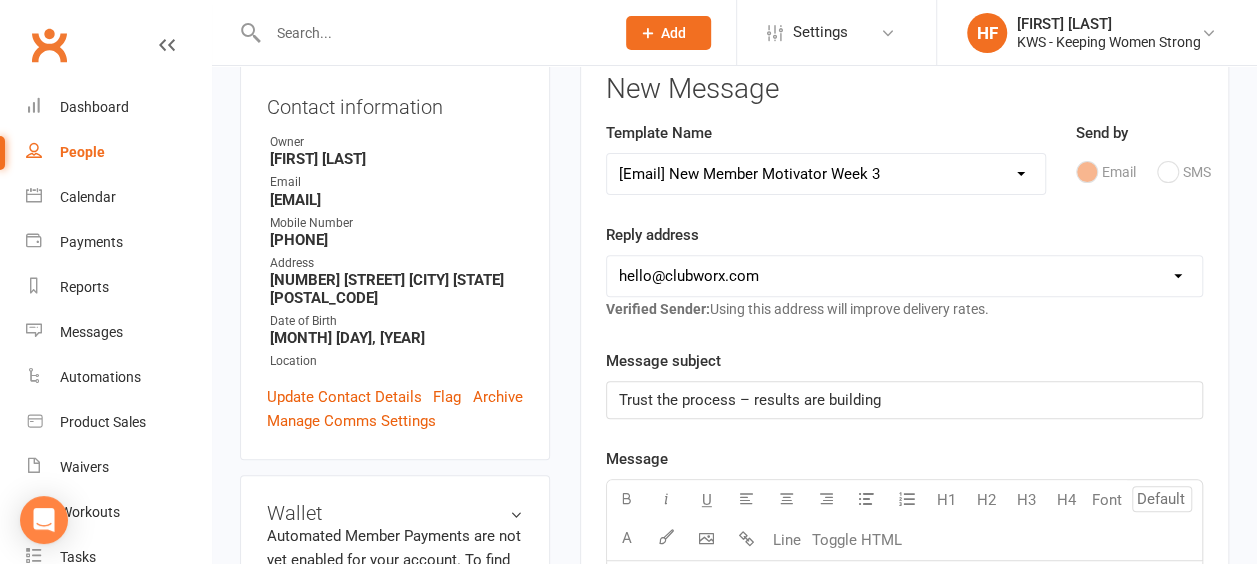 scroll, scrollTop: 200, scrollLeft: 0, axis: vertical 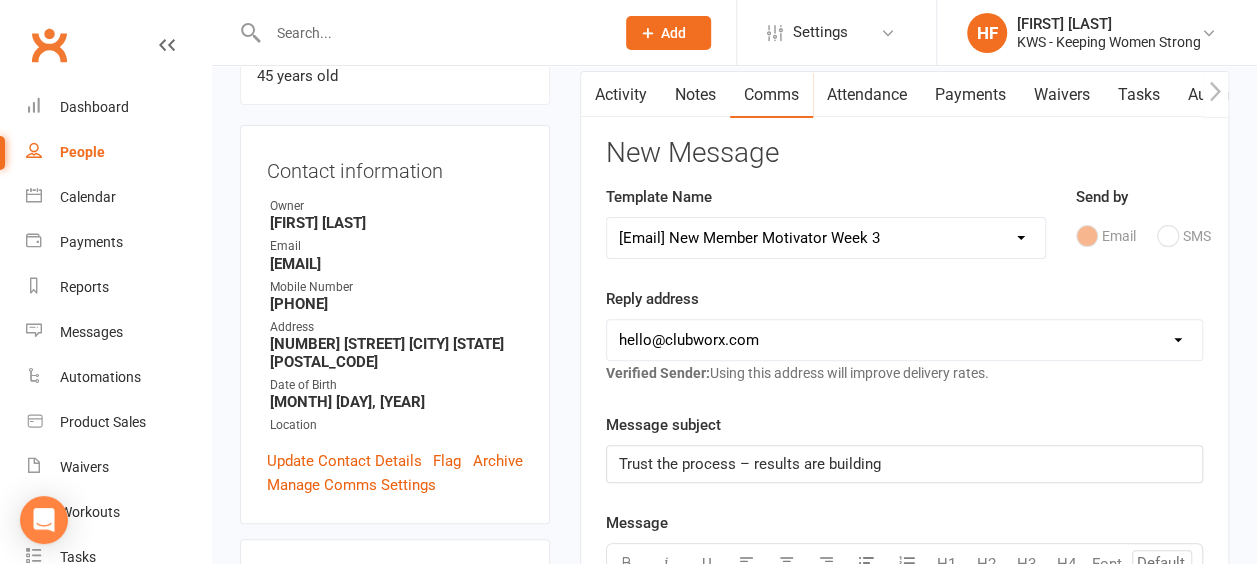 click on "Activity" at bounding box center [621, 95] 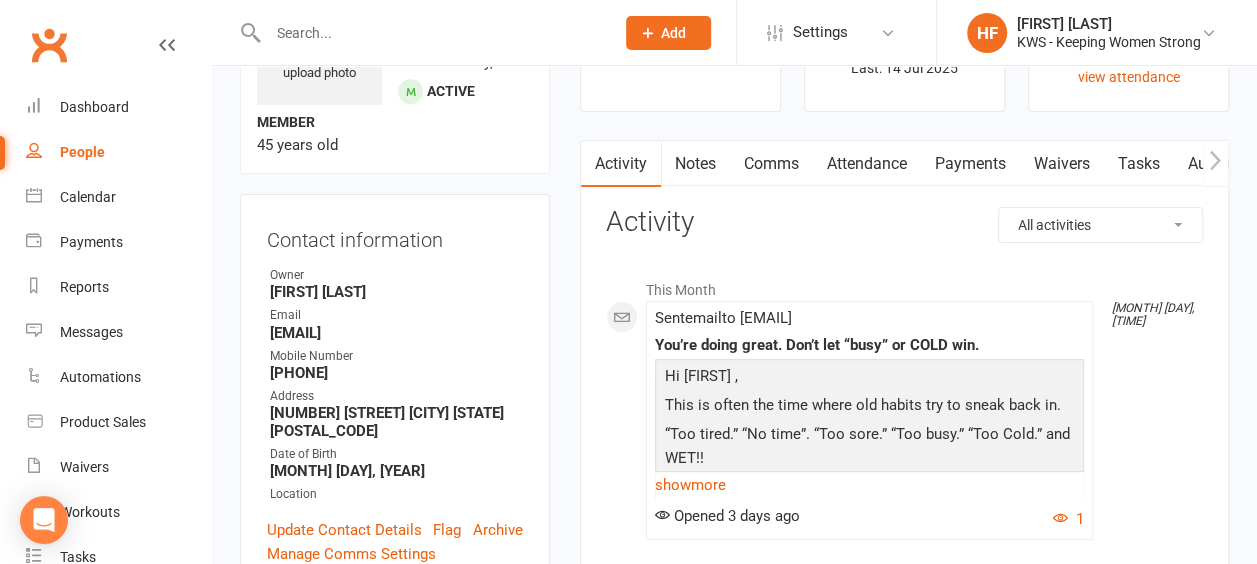 scroll, scrollTop: 100, scrollLeft: 0, axis: vertical 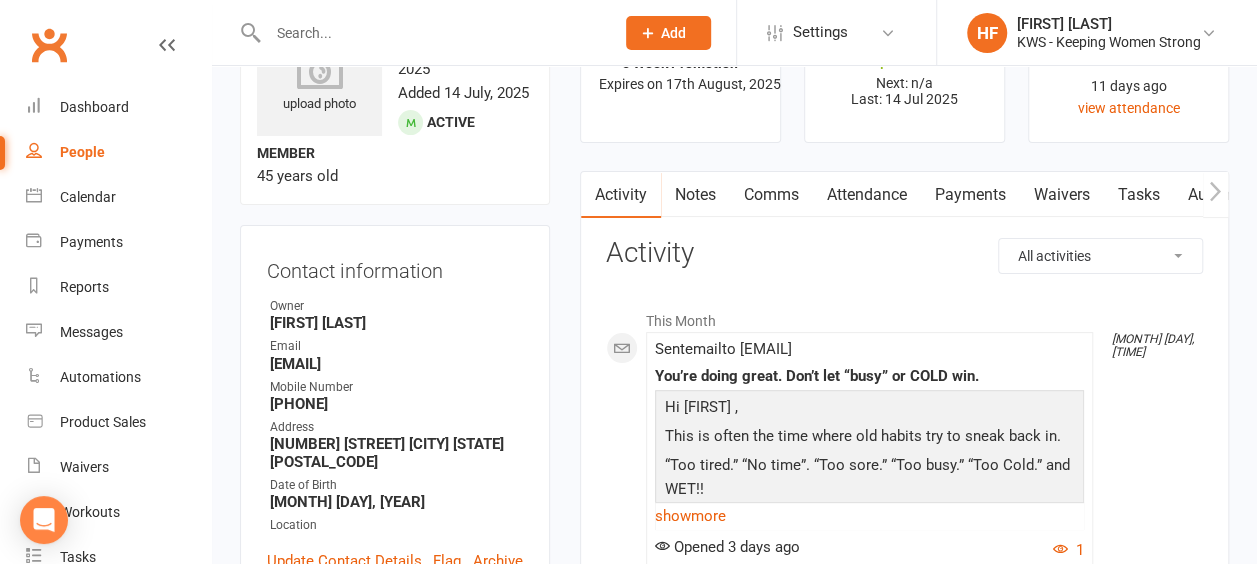 click on "Comms" at bounding box center (771, 195) 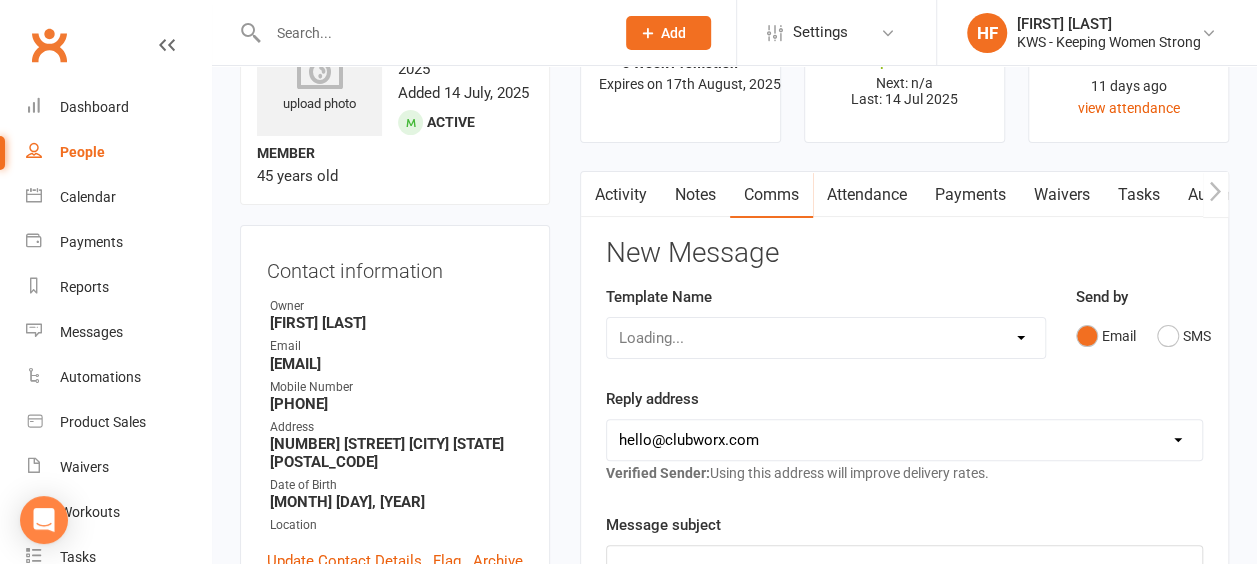 click on "Comms" at bounding box center (771, 195) 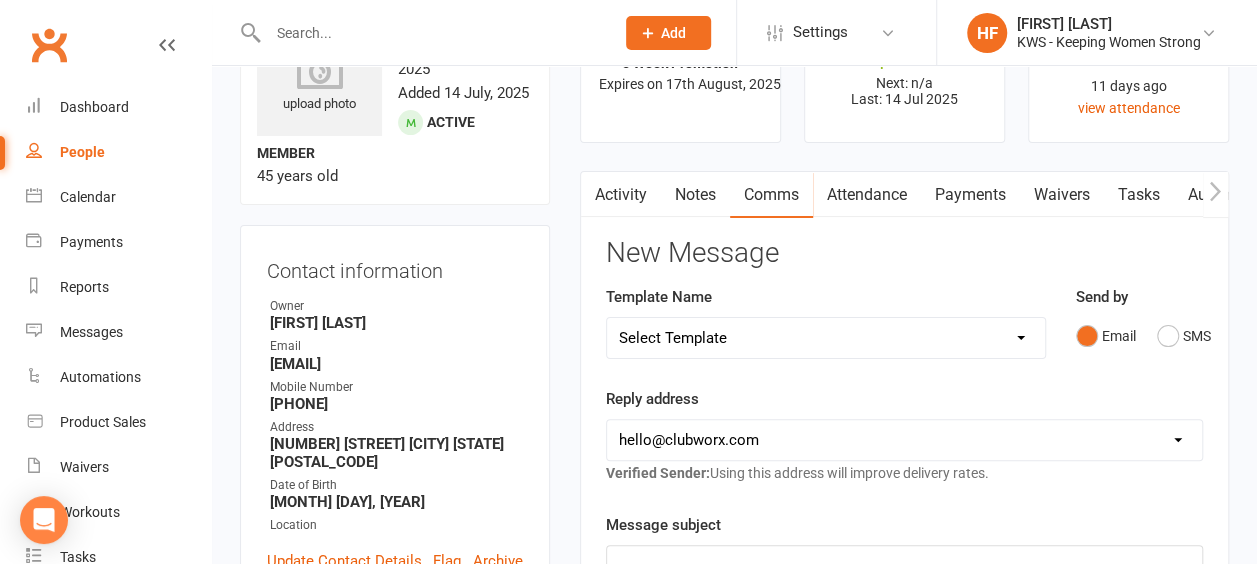 click on "Select Template [Email] KWS RENEWAL [Email] 1st WO CONFIRMATION  [Email] 4 Week Encouragement [Email] 6 week encouragement [Email] CONSULATION CONFIRMATION [Email] EX Member and Prospects OFFER [Email] Expired Membership [Email] FUTURE MEMBER 1 [Email] MEMBERSHIP Web or Phone Inquiry FU [Email] MIA Exercise Endorphins [Email] MIA Its a lifestyle [Email] New Member Motivator Week 1 Day 3 [Email] New Member Motivator Week 2  [Email] New Member Motivator Week 3 [Email] New Member Motivator Week 4  [Email] New Member Motivator Week 4 2-3 days before end   [Email] NEW MEMBER WELCOME 26/6/2025 [Email] Nutrition Consult Confirmation [Email] Trial Workout Confirmation [Email] Trial Workout Prospect FU [Email] UPGRADED Membership [Email] WELCOME BACK OLD MEMBER" at bounding box center [826, 338] 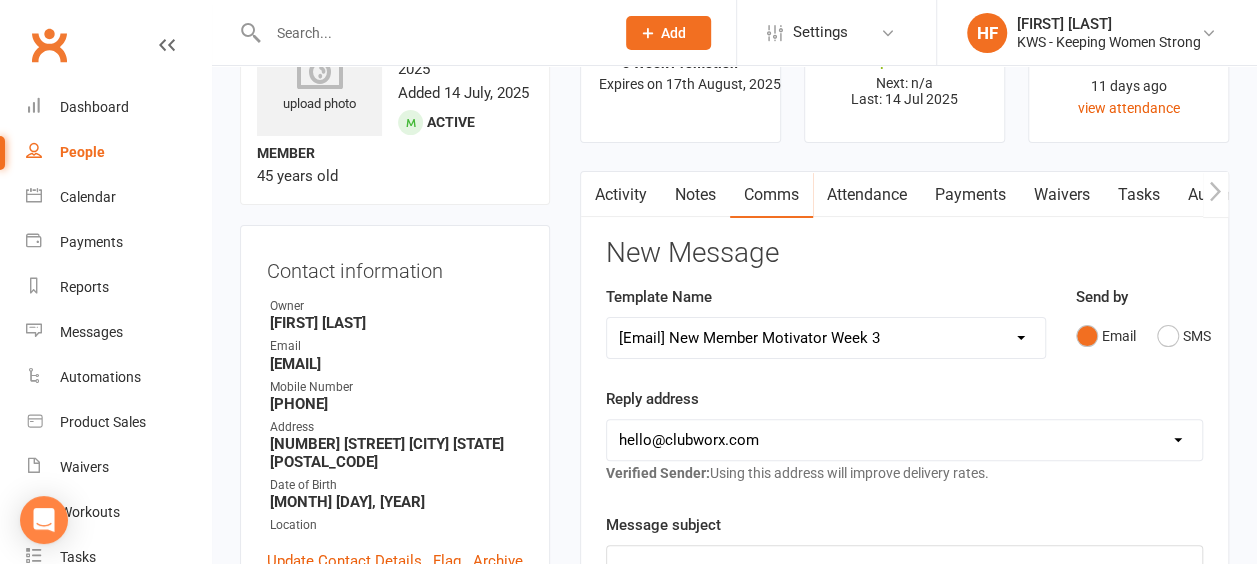 click on "Select Template [Email] KWS RENEWAL [Email] 1st WO CONFIRMATION  [Email] 4 Week Encouragement [Email] 6 week encouragement [Email] CONSULATION CONFIRMATION [Email] EX Member and Prospects OFFER [Email] Expired Membership [Email] FUTURE MEMBER 1 [Email] MEMBERSHIP Web or Phone Inquiry FU [Email] MIA Exercise Endorphins [Email] MIA Its a lifestyle [Email] New Member Motivator Week 1 Day 3 [Email] New Member Motivator Week 2  [Email] New Member Motivator Week 3 [Email] New Member Motivator Week 4  [Email] New Member Motivator Week 4 2-3 days before end   [Email] NEW MEMBER WELCOME 26/6/2025 [Email] Nutrition Consult Confirmation [Email] Trial Workout Confirmation [Email] Trial Workout Prospect FU [Email] UPGRADED Membership [Email] WELCOME BACK OLD MEMBER" at bounding box center (826, 338) 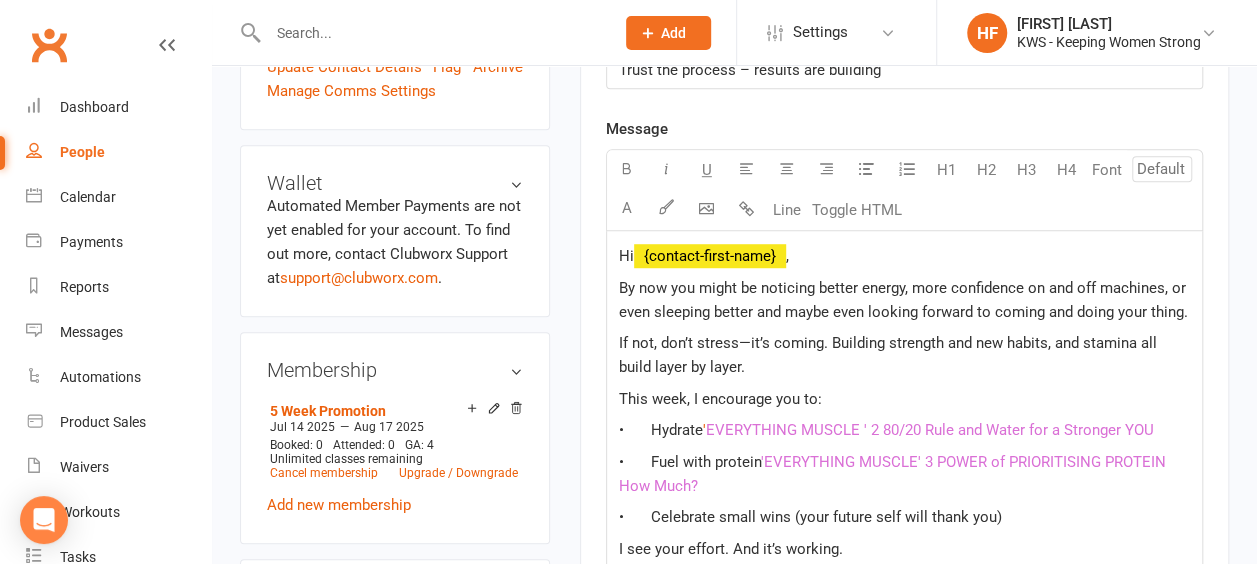 scroll, scrollTop: 600, scrollLeft: 0, axis: vertical 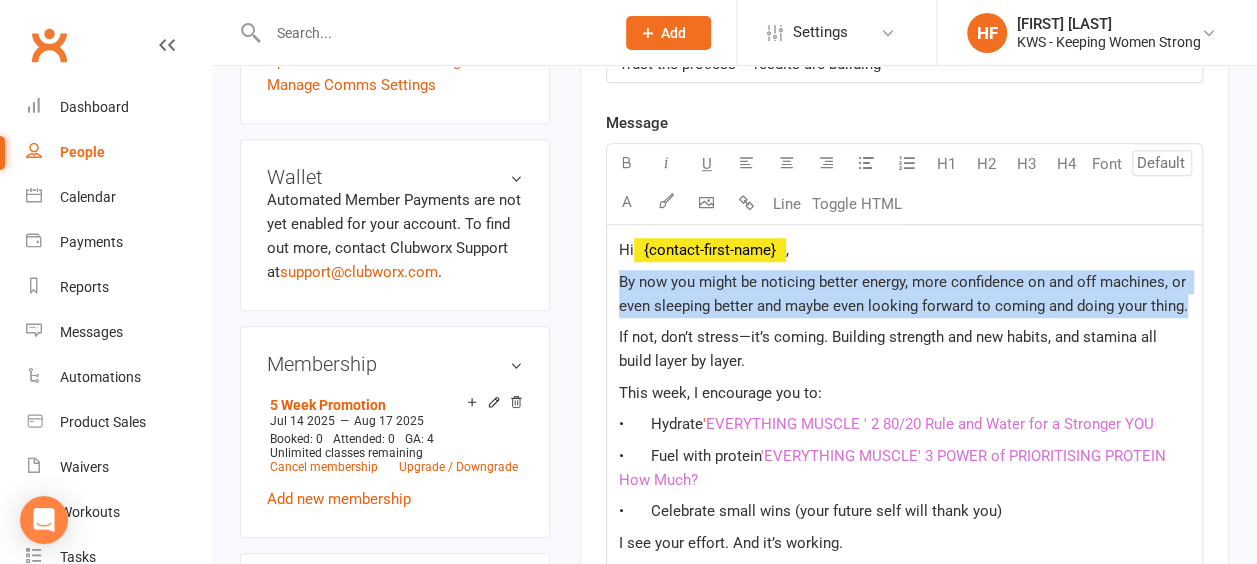 drag, startPoint x: 617, startPoint y: 272, endPoint x: 1186, endPoint y: 308, distance: 570.1377 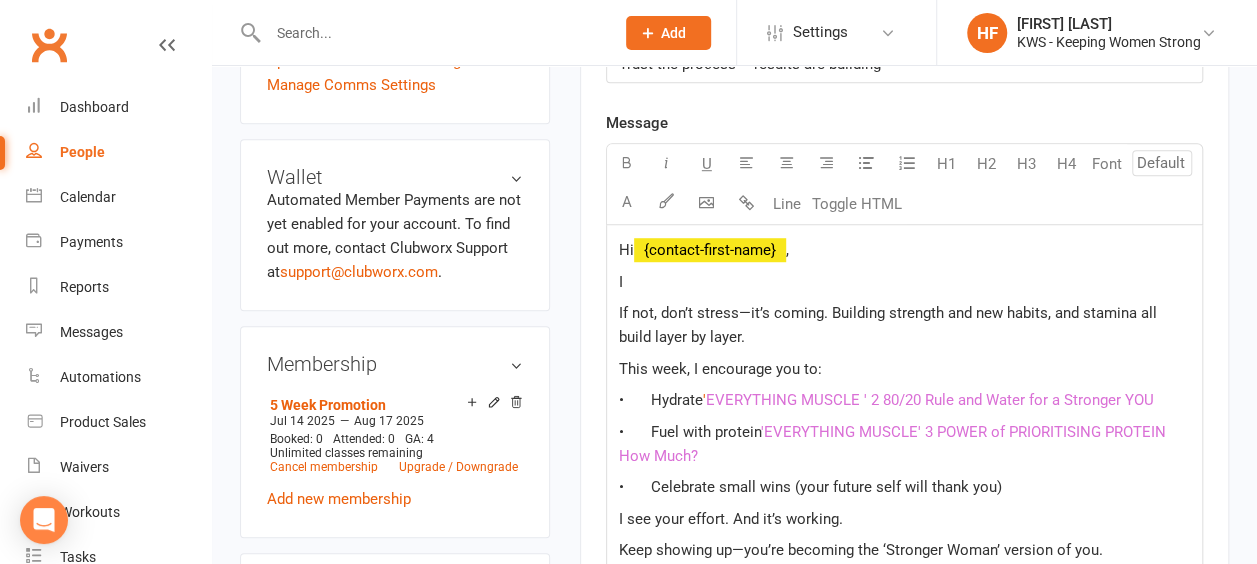 type 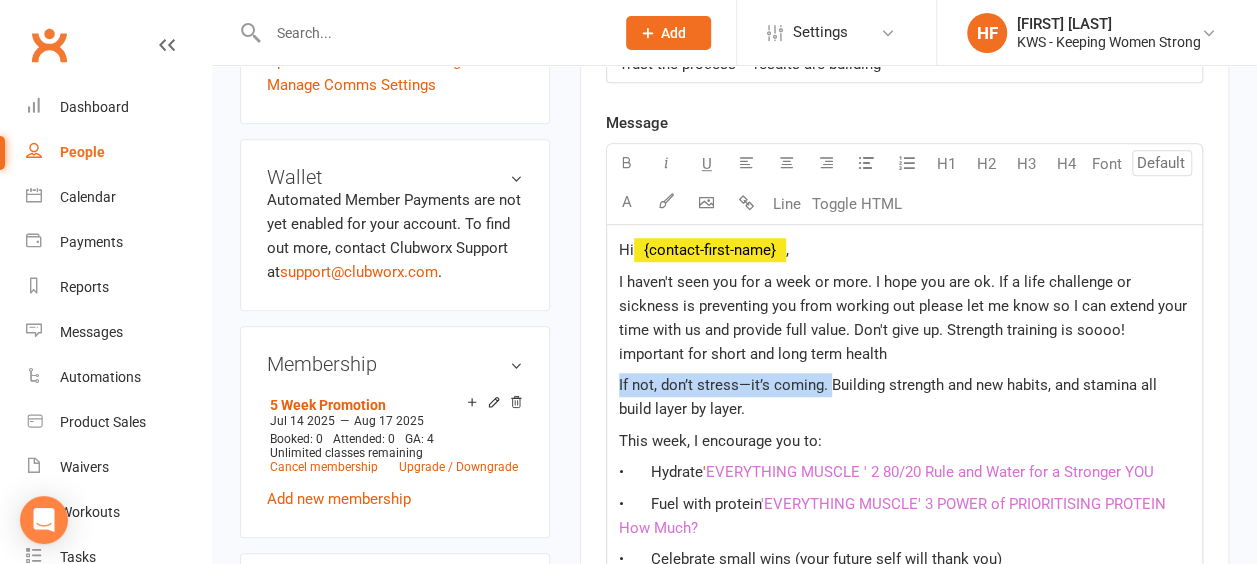 drag, startPoint x: 828, startPoint y: 379, endPoint x: 595, endPoint y: 379, distance: 233 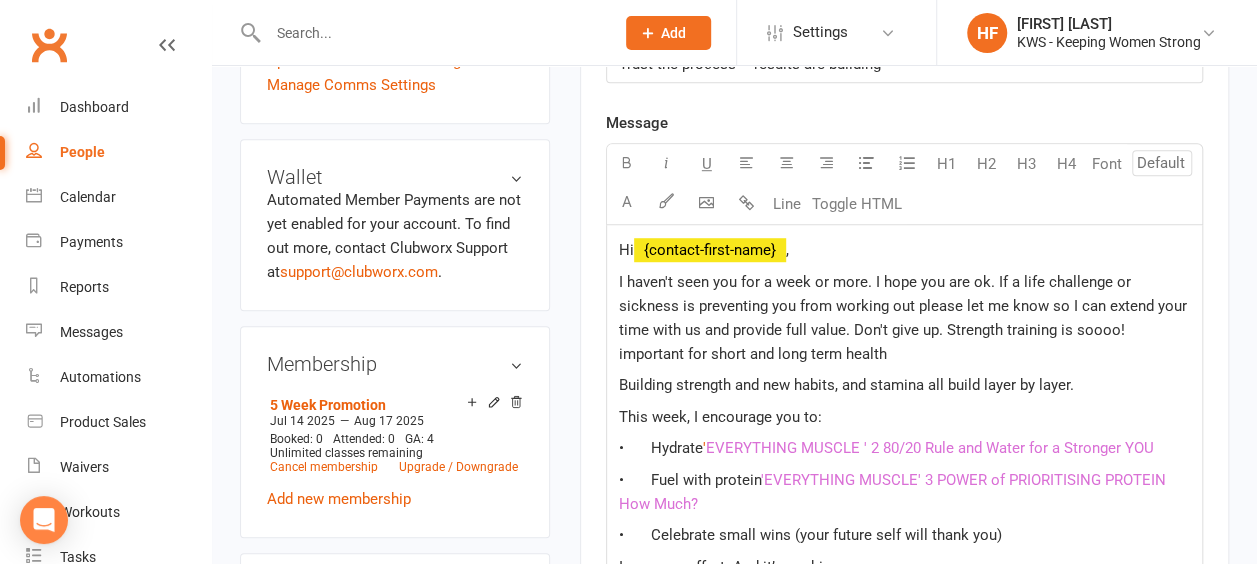 click on "Building strength and new habits, and stamina all build layer by layer." 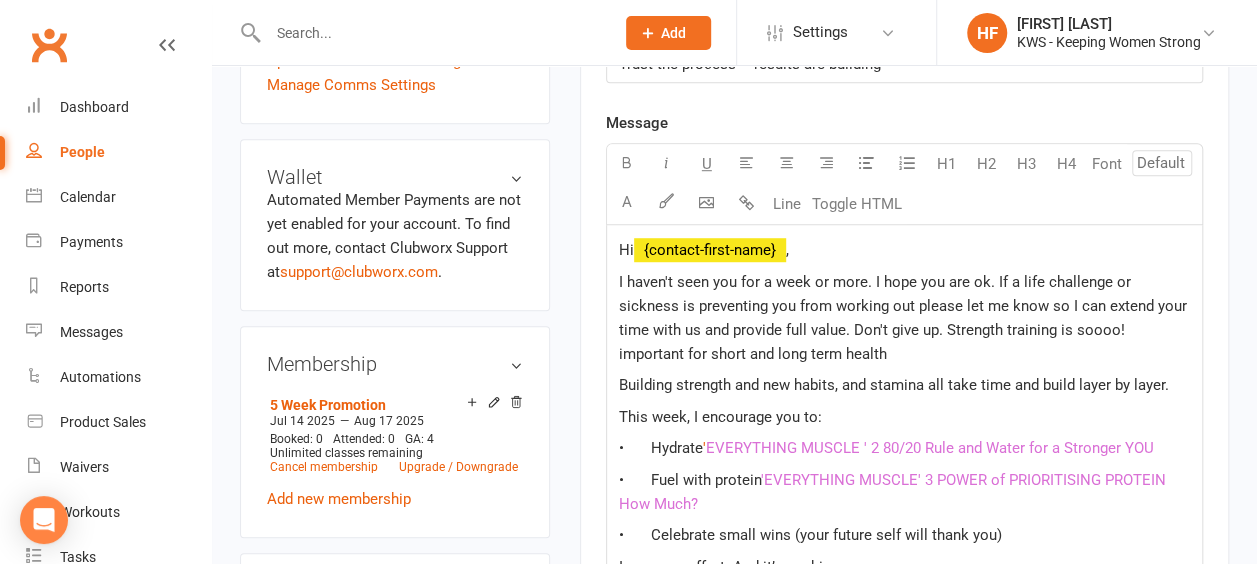 click on "Building strength and new habits, and stamina all take time and build layer by layer." 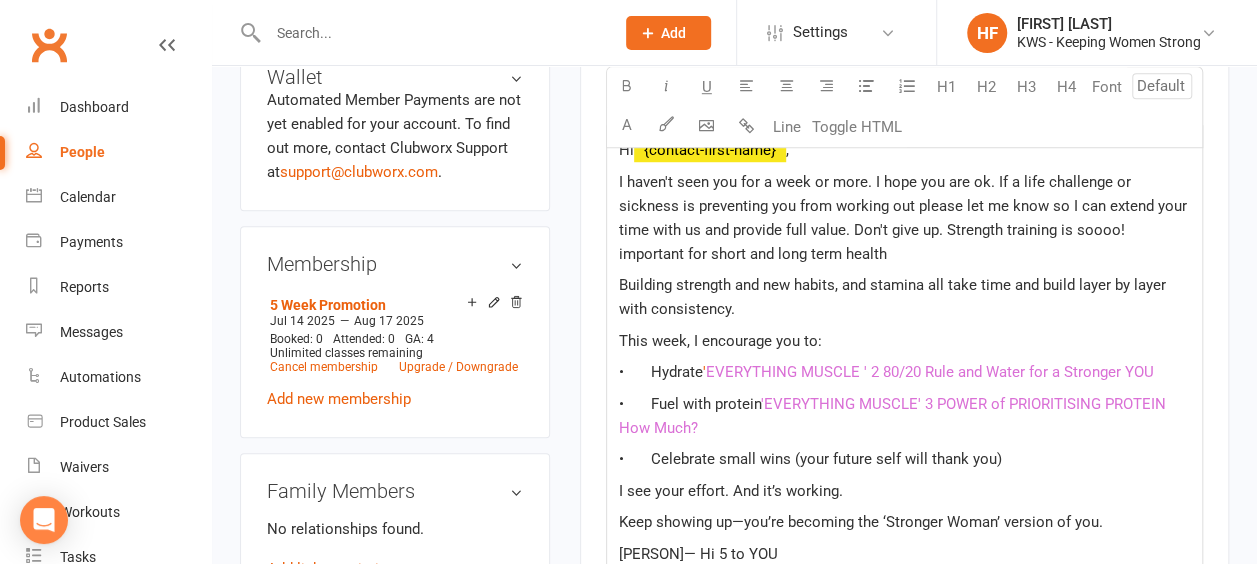scroll, scrollTop: 800, scrollLeft: 0, axis: vertical 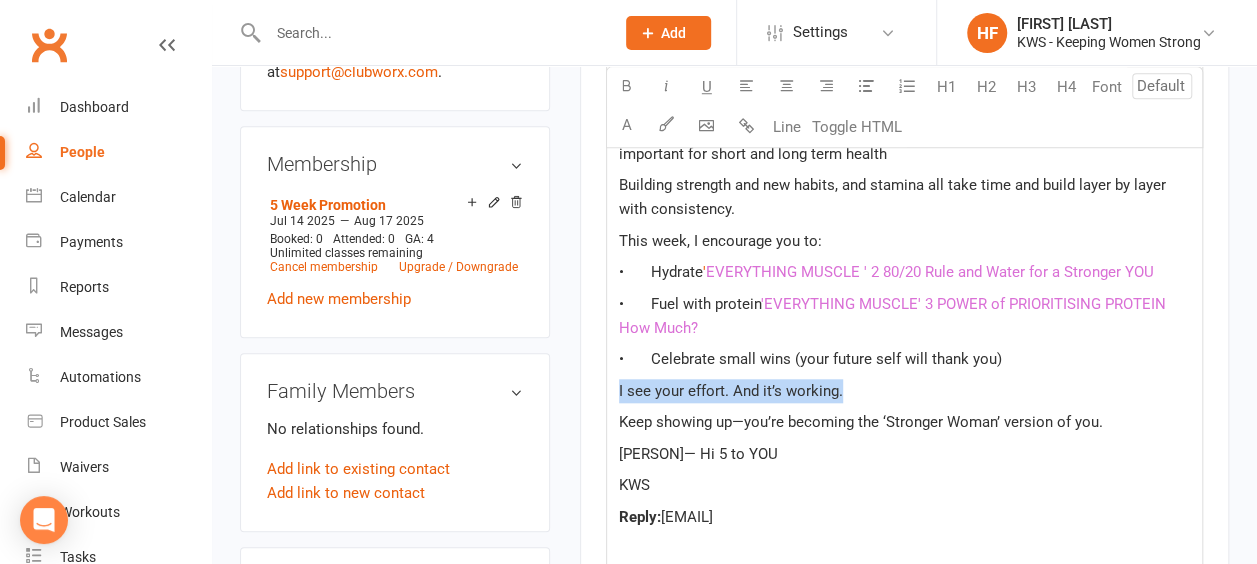 drag, startPoint x: 866, startPoint y: 384, endPoint x: 612, endPoint y: 381, distance: 254.01772 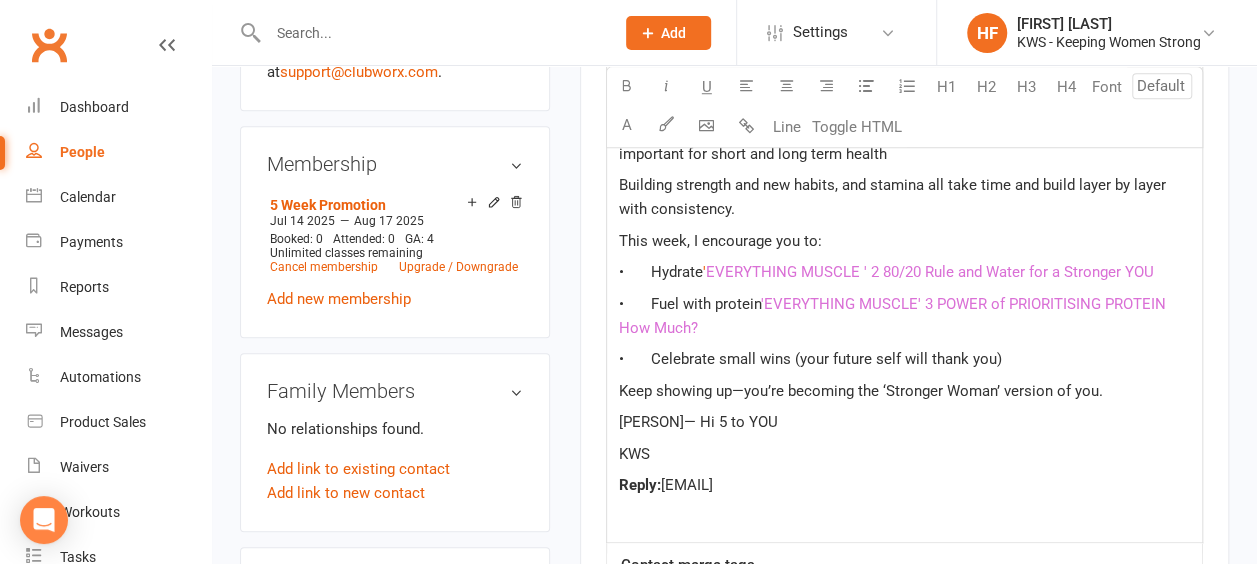 click on "Keep showing up—you’re becoming the ‘Stronger Woman’ version of you." 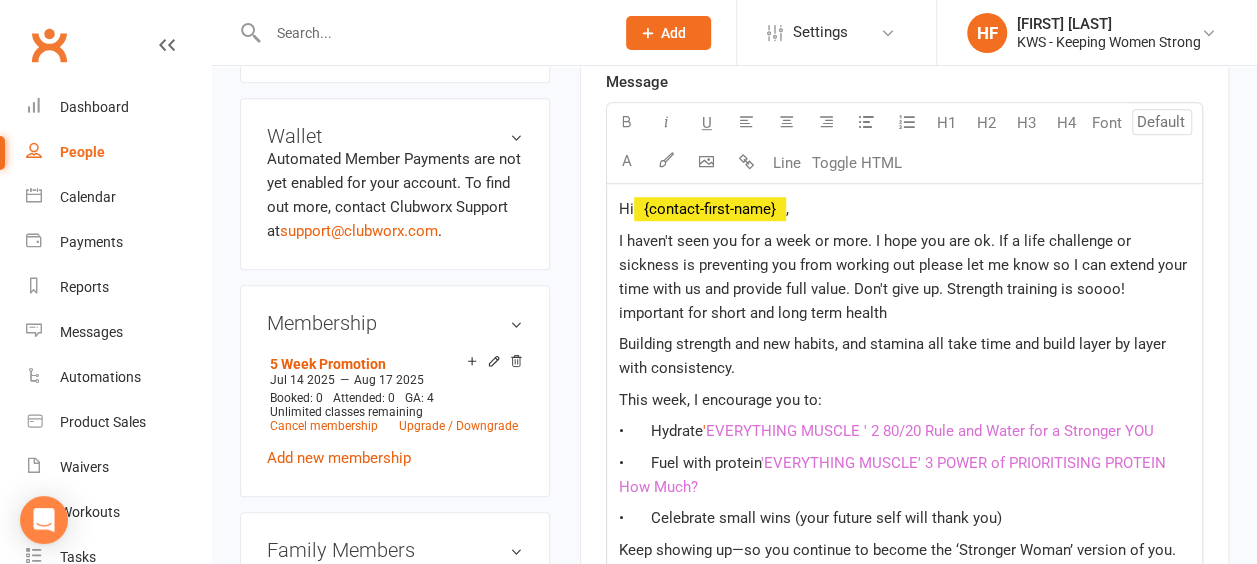 scroll, scrollTop: 600, scrollLeft: 0, axis: vertical 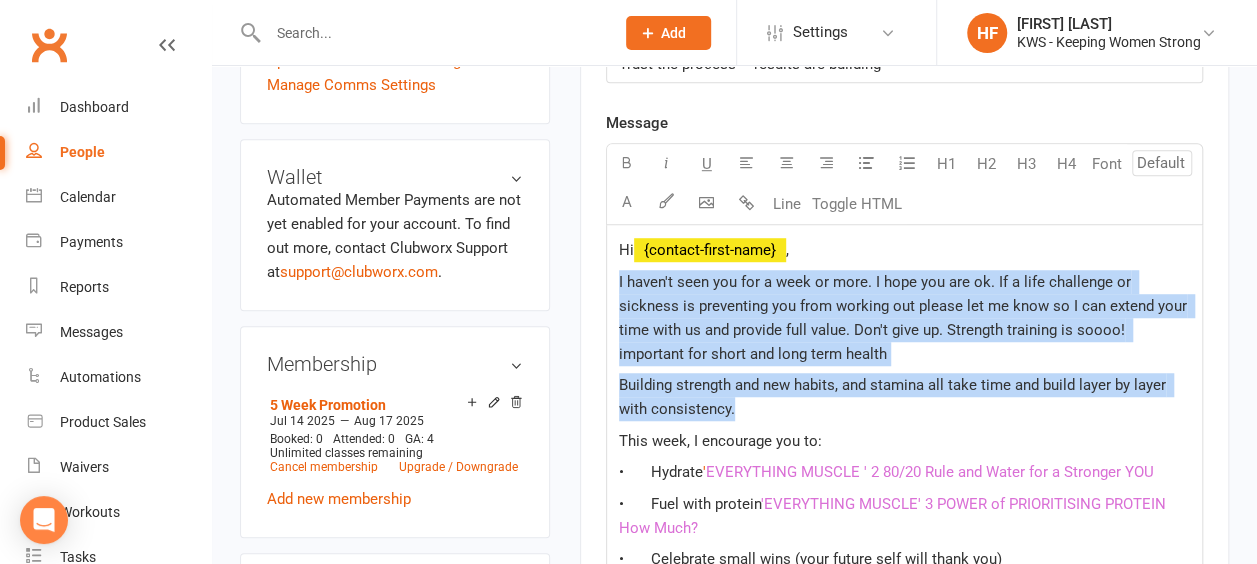 drag, startPoint x: 614, startPoint y: 274, endPoint x: 764, endPoint y: 408, distance: 201.13676 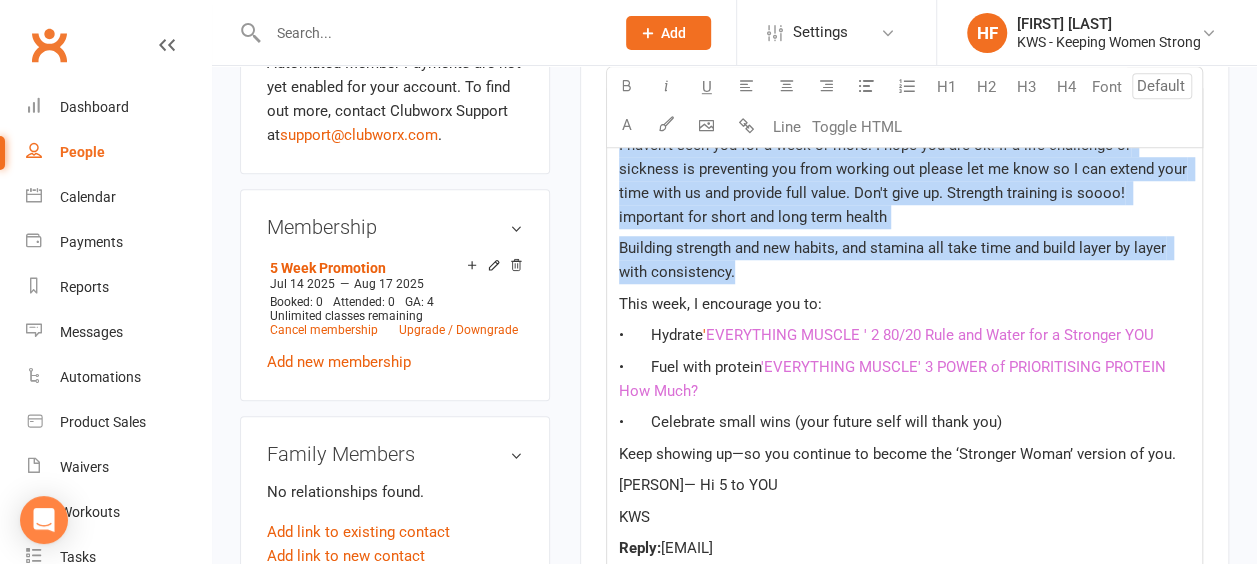scroll, scrollTop: 800, scrollLeft: 0, axis: vertical 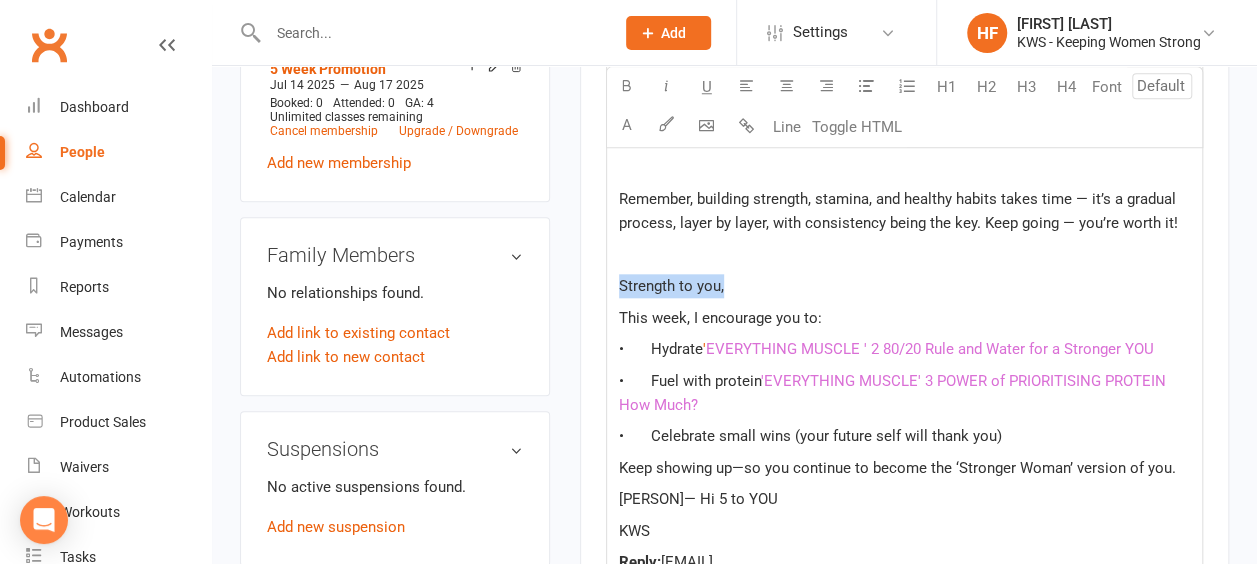 drag, startPoint x: 749, startPoint y: 287, endPoint x: 596, endPoint y: 282, distance: 153.08168 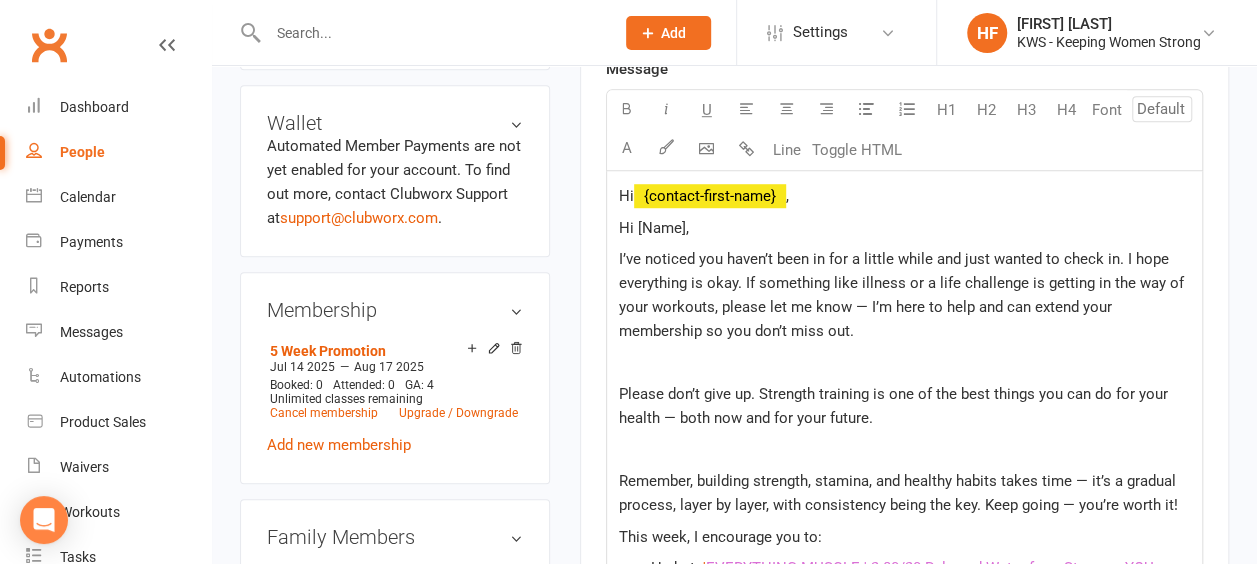 scroll, scrollTop: 636, scrollLeft: 0, axis: vertical 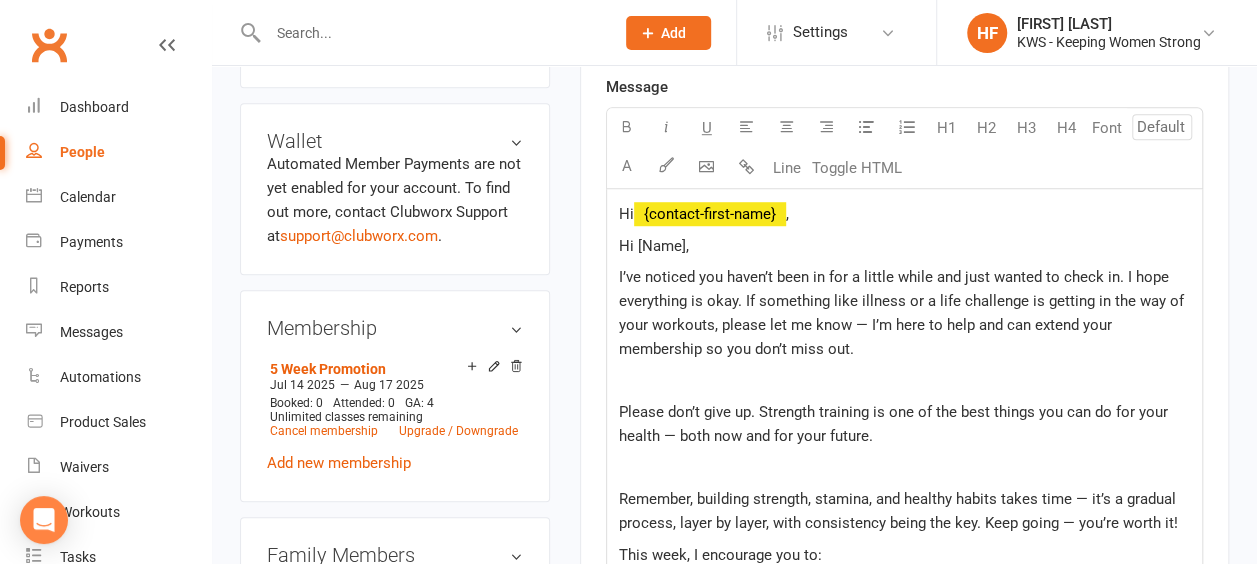 click on "﻿" 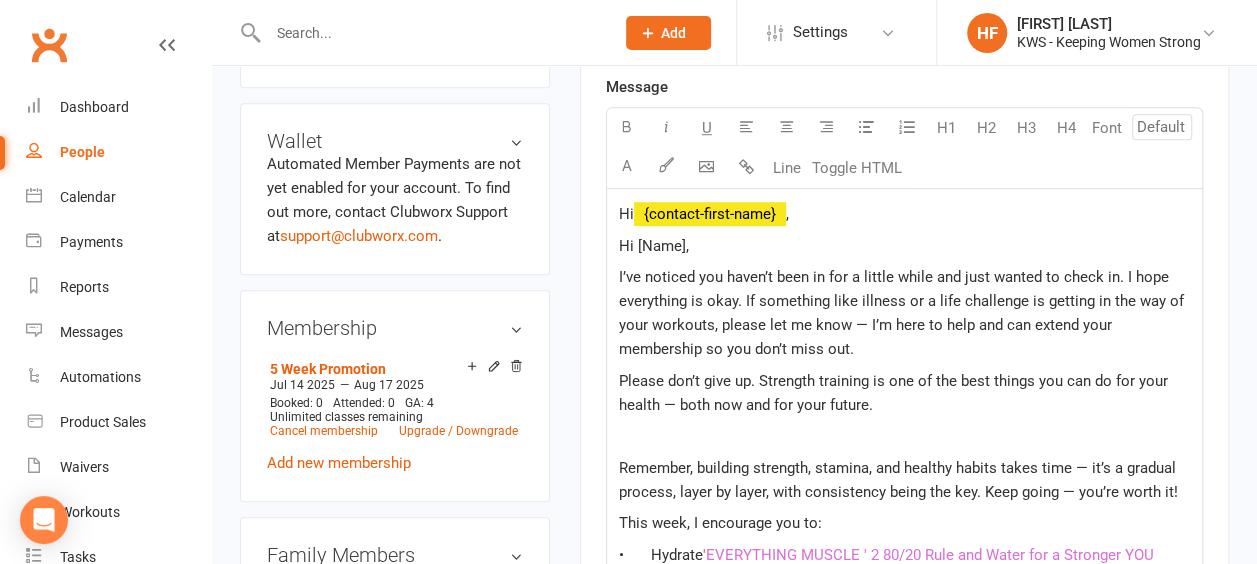 click on "Hi  ﻿ {contact-first-name}  , Hi [Name], I’ve noticed you haven’t been in for a little while and just wanted to check in. I hope everything is okay. If something like illness or a life challenge is getting in the way of your workouts, please let me know — I’m here to help and can extend your membership so you don’t miss out. Please don’t give up. Strength training is one of the best things you can do for your health — both now and for your future. ﻿ Remember, building strength, stamina, and healthy habits takes time — it’s a gradual process, layer by layer, with consistency being the key. Keep going — you’re worth it! This week, I encourage you to: •	Hydrate  $   ' EVERYTHING MUSCLE ' 2 80/20 Rule and Water for a Stronger YOU $   •	Fuel with protein  ' $   EVERYTHING MUSCLE' 3 POWER of PRIORITISING PROTEIN How Much? $   •	Celebrate small wins (your future self will thank you) Keep showing up—so you continue to become the ‘Stronger Woman’ version of you. KWS Reply:" 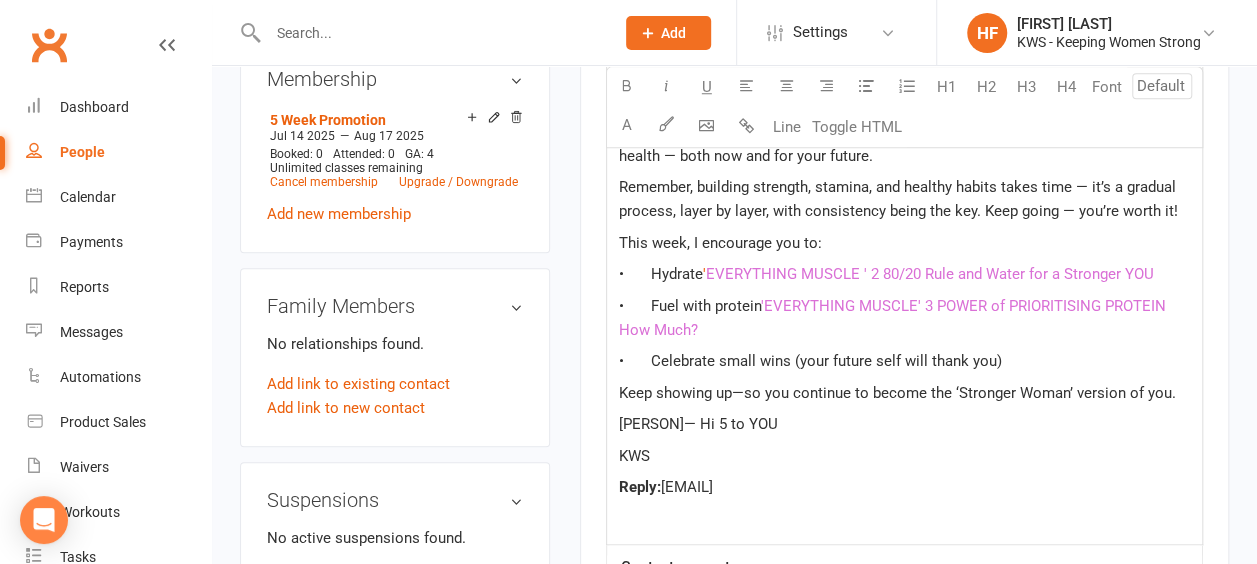 scroll, scrollTop: 936, scrollLeft: 0, axis: vertical 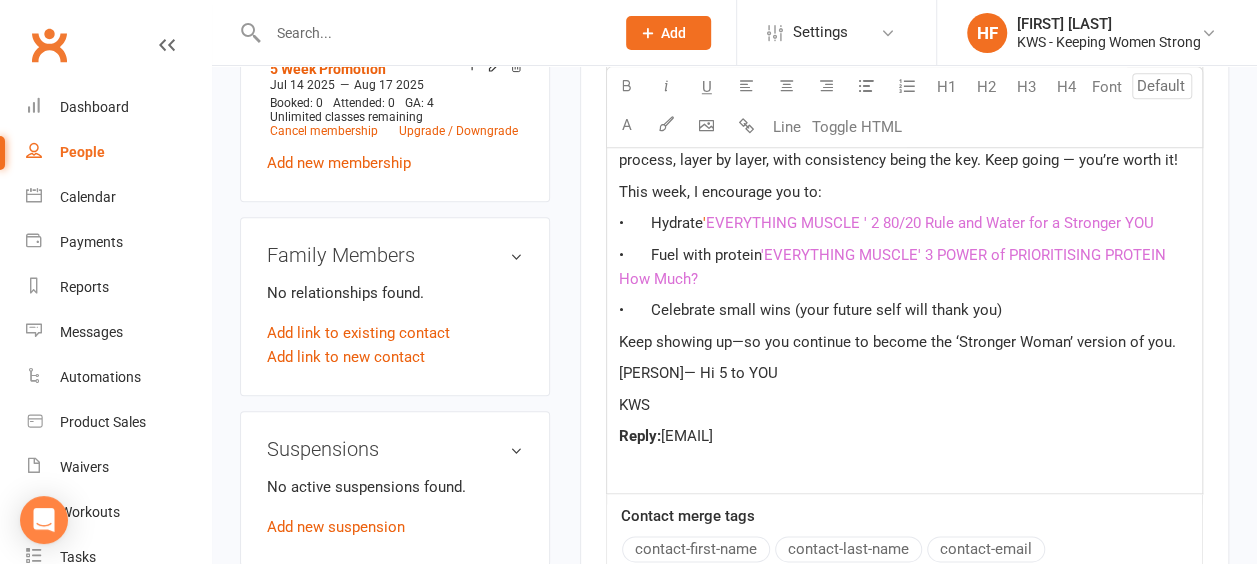 click on "Keep showing up—so you continue to become the ‘Stronger Woman’ version of you." 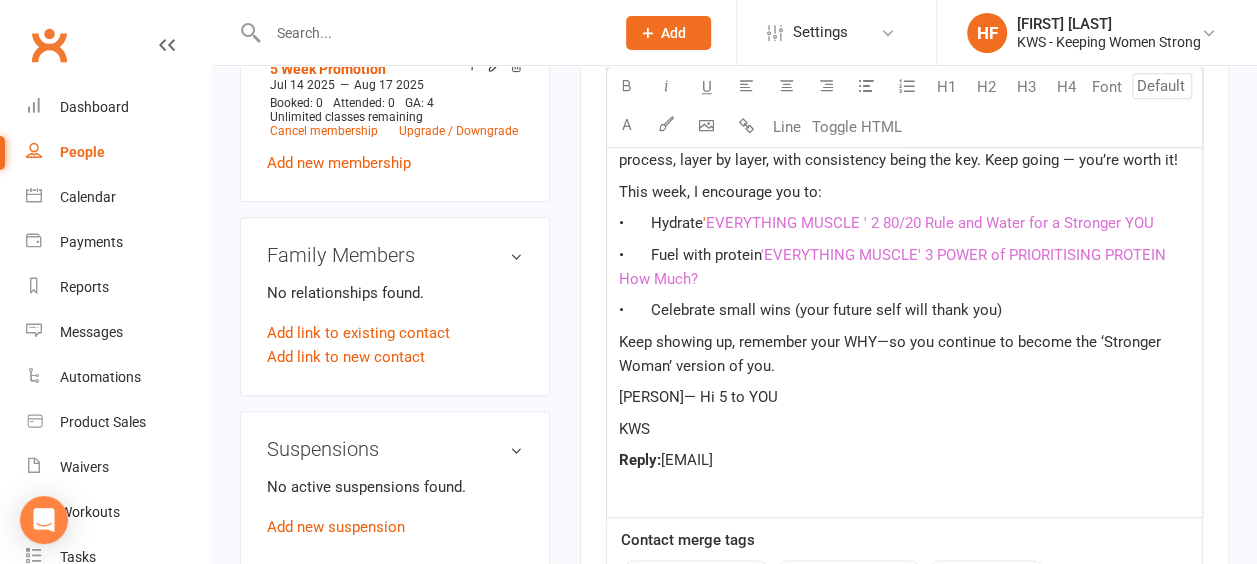 click on "Keep showing up, remember your WHY—so you continue to become the ‘Stronger Woman’ version of you." 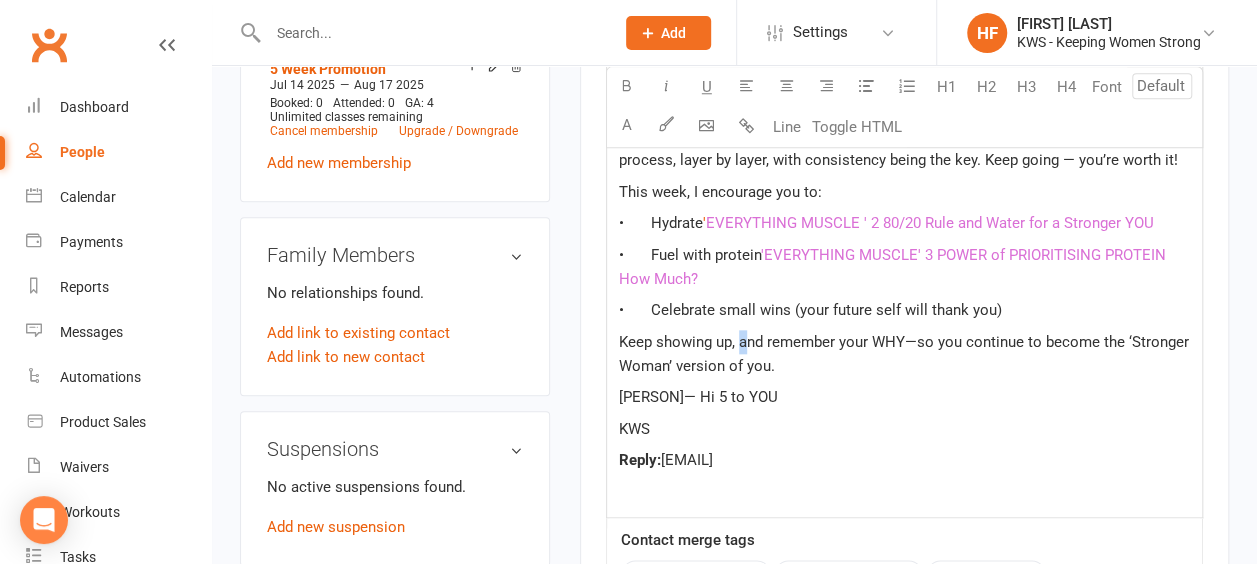 drag, startPoint x: 815, startPoint y: 369, endPoint x: 742, endPoint y: 334, distance: 80.95678 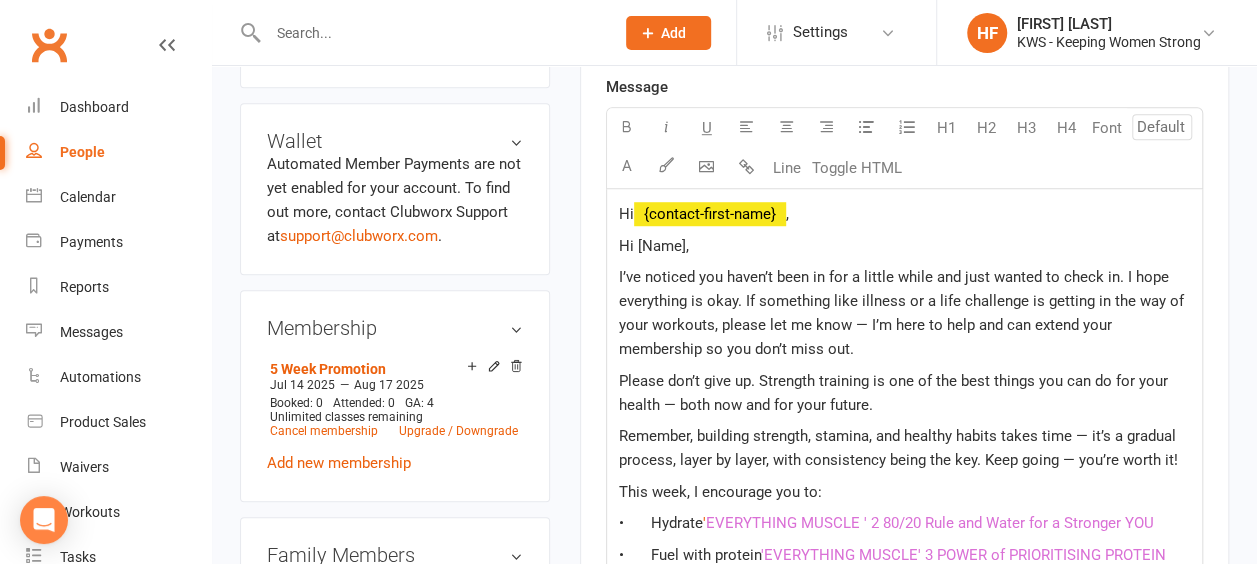 scroll, scrollTop: 736, scrollLeft: 0, axis: vertical 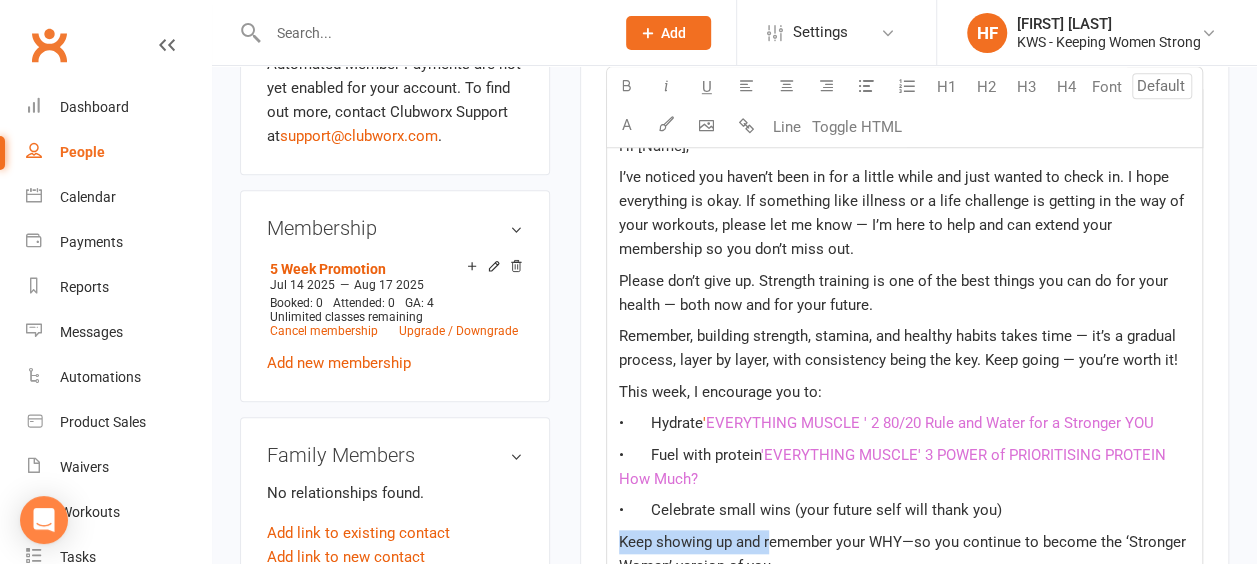 drag, startPoint x: 767, startPoint y: 536, endPoint x: 620, endPoint y: 536, distance: 147 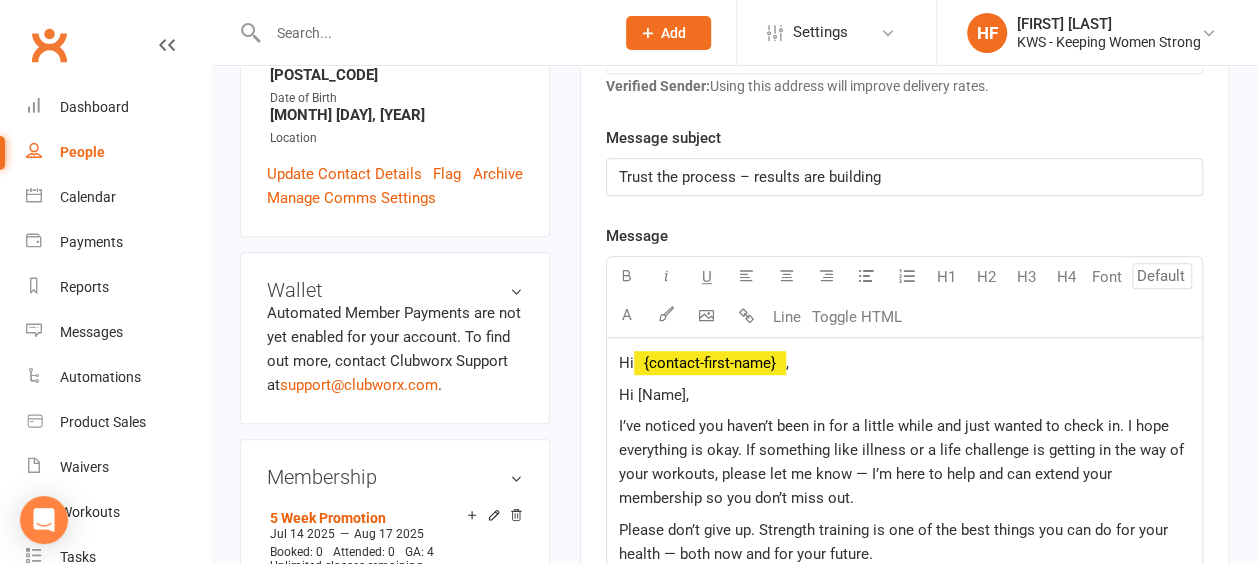 scroll, scrollTop: 436, scrollLeft: 0, axis: vertical 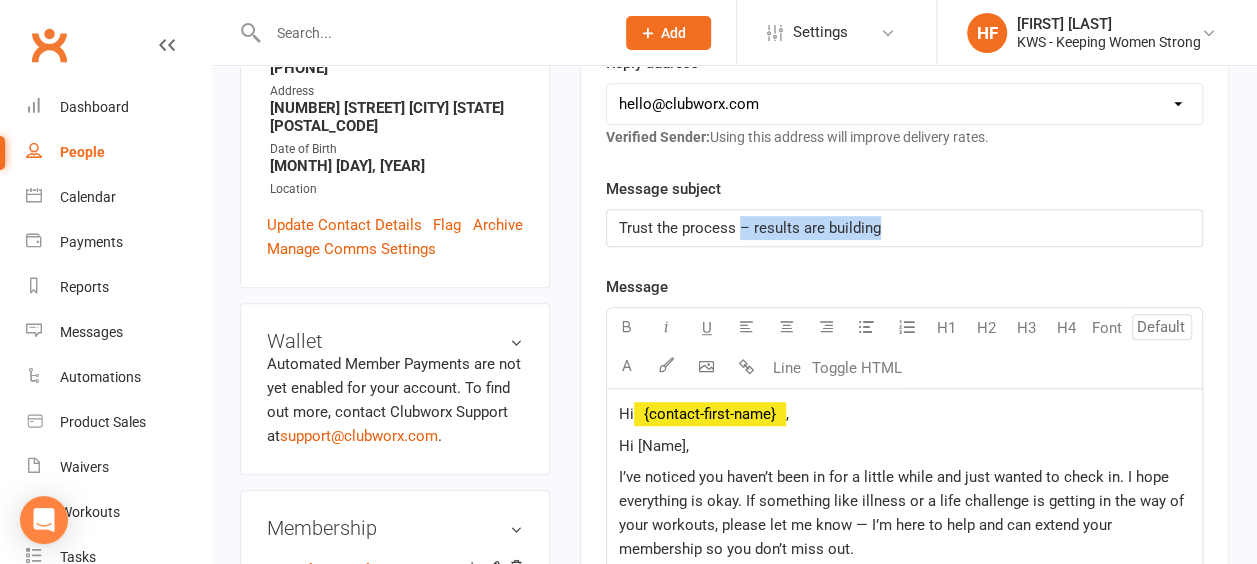 drag, startPoint x: 893, startPoint y: 226, endPoint x: 780, endPoint y: 210, distance: 114.12712 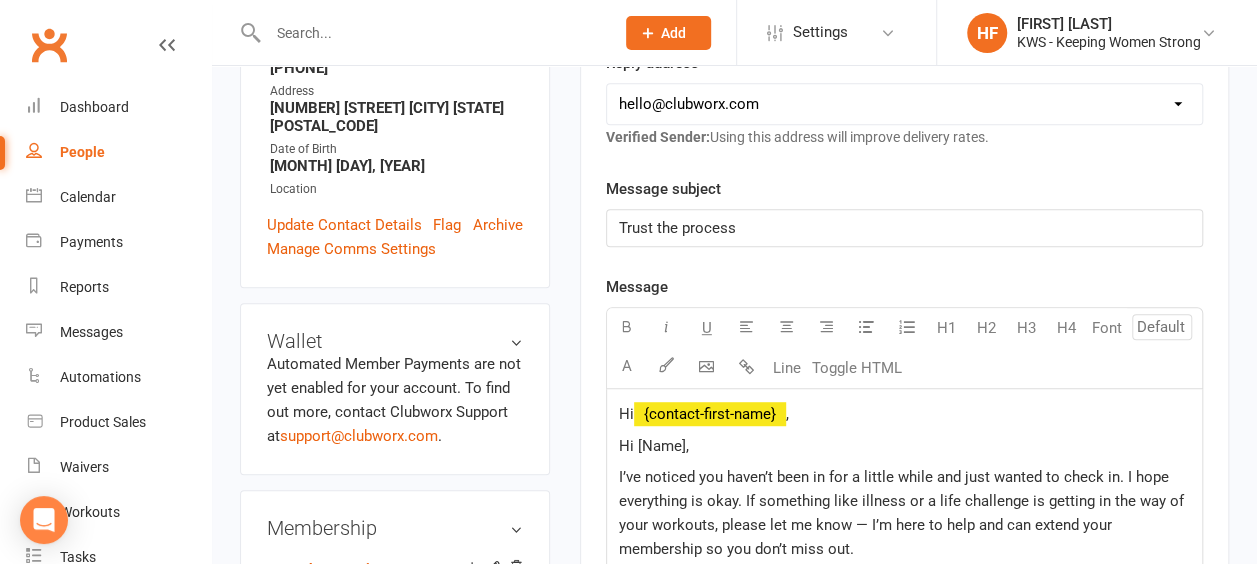 click on "Trust the process" 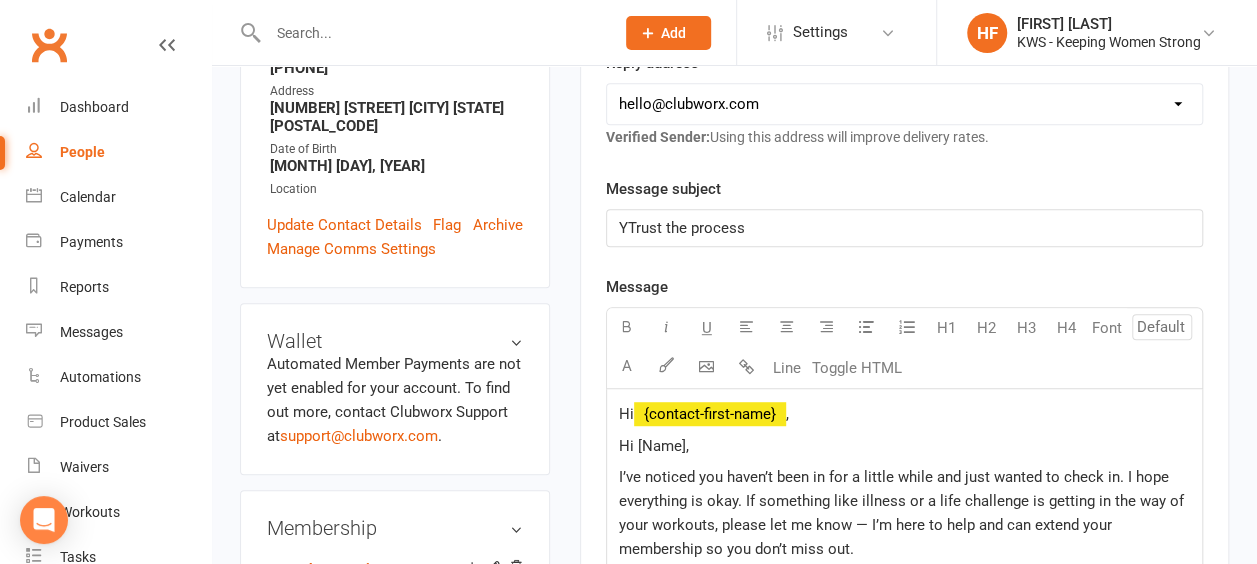 type 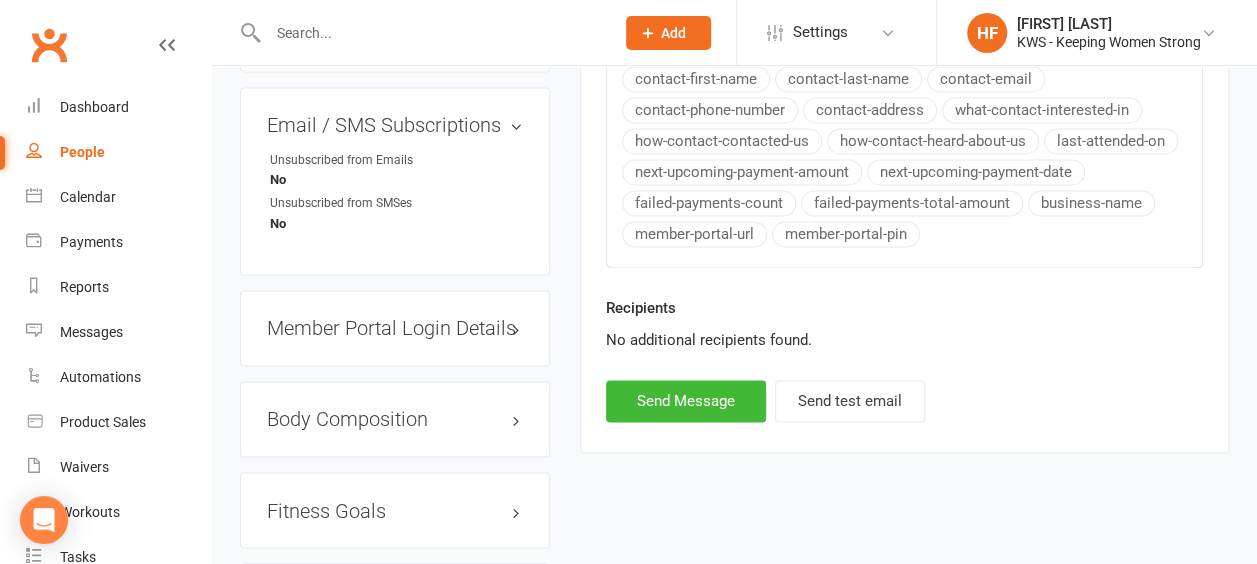 scroll, scrollTop: 1436, scrollLeft: 0, axis: vertical 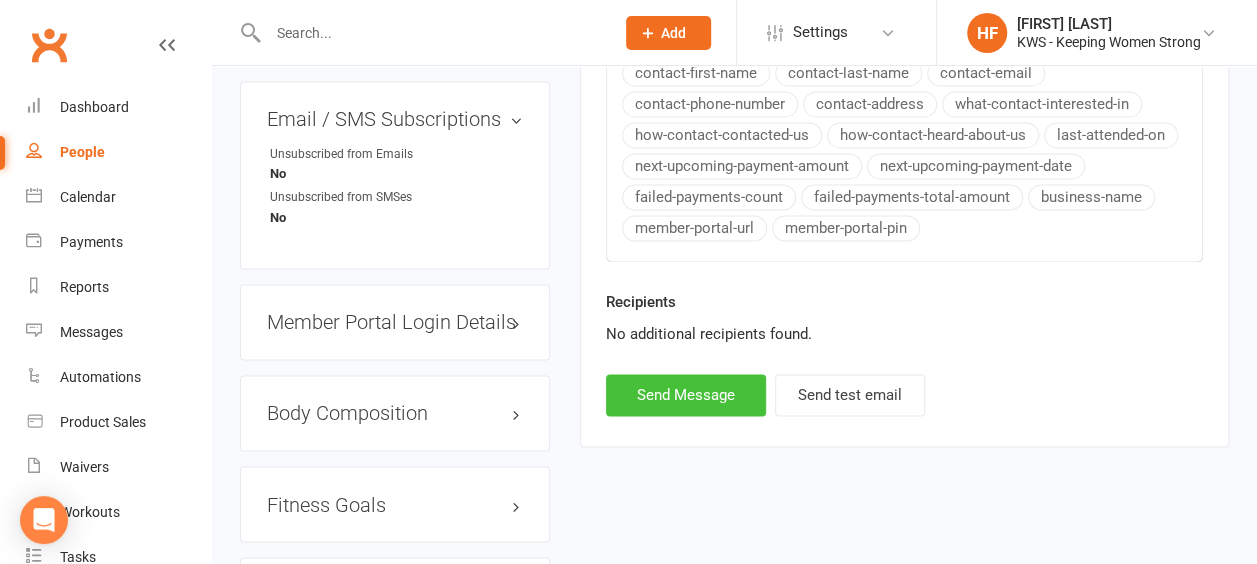 click on "Send Message" at bounding box center (686, 395) 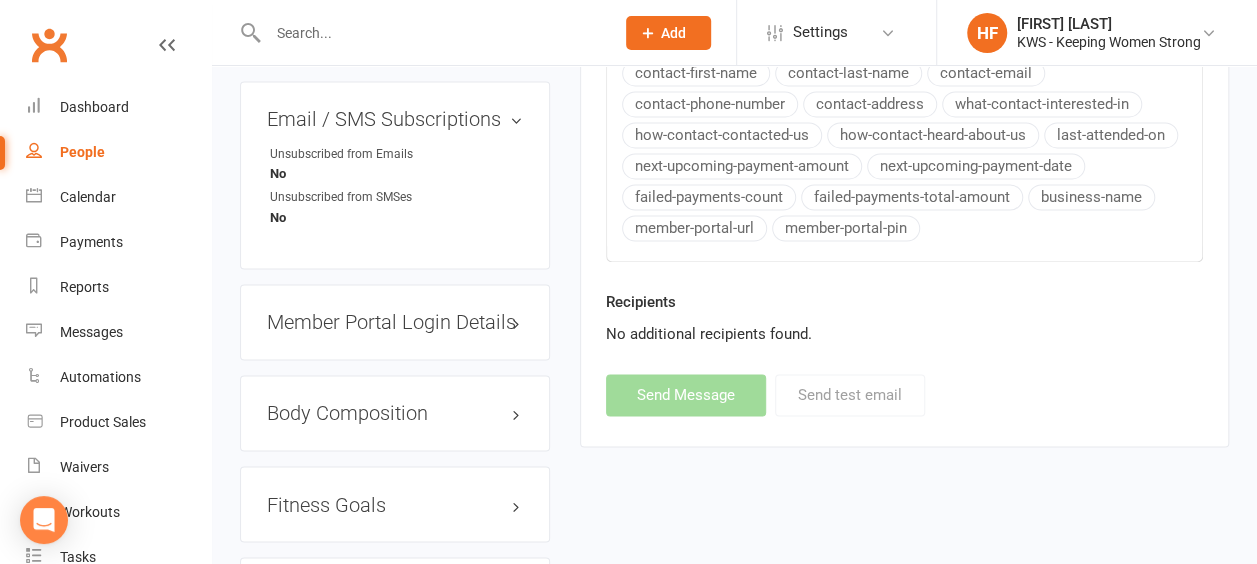 select 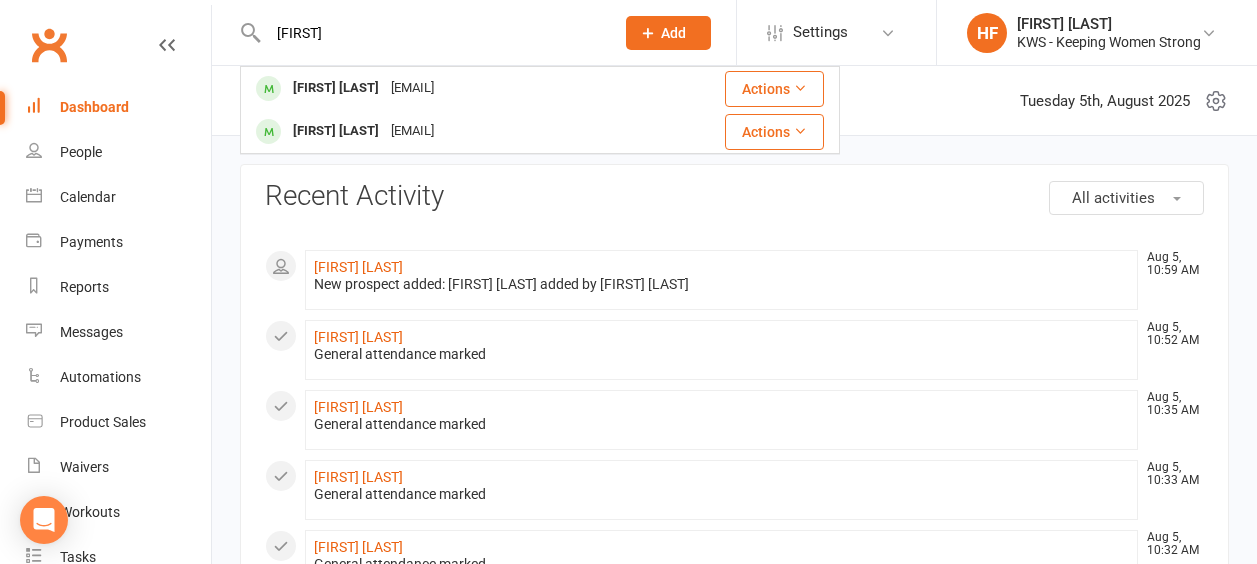 scroll, scrollTop: 0, scrollLeft: 0, axis: both 